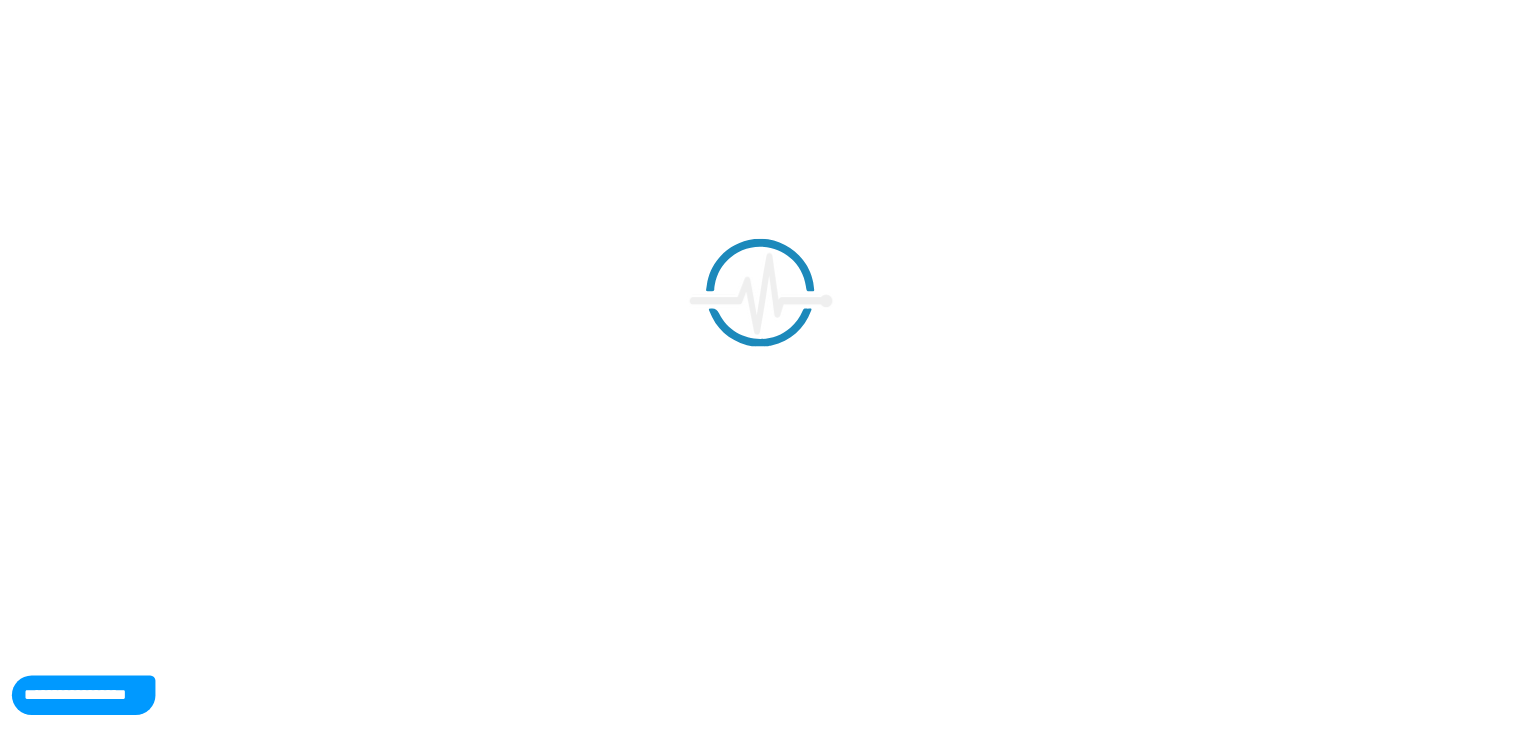 scroll, scrollTop: 0, scrollLeft: 0, axis: both 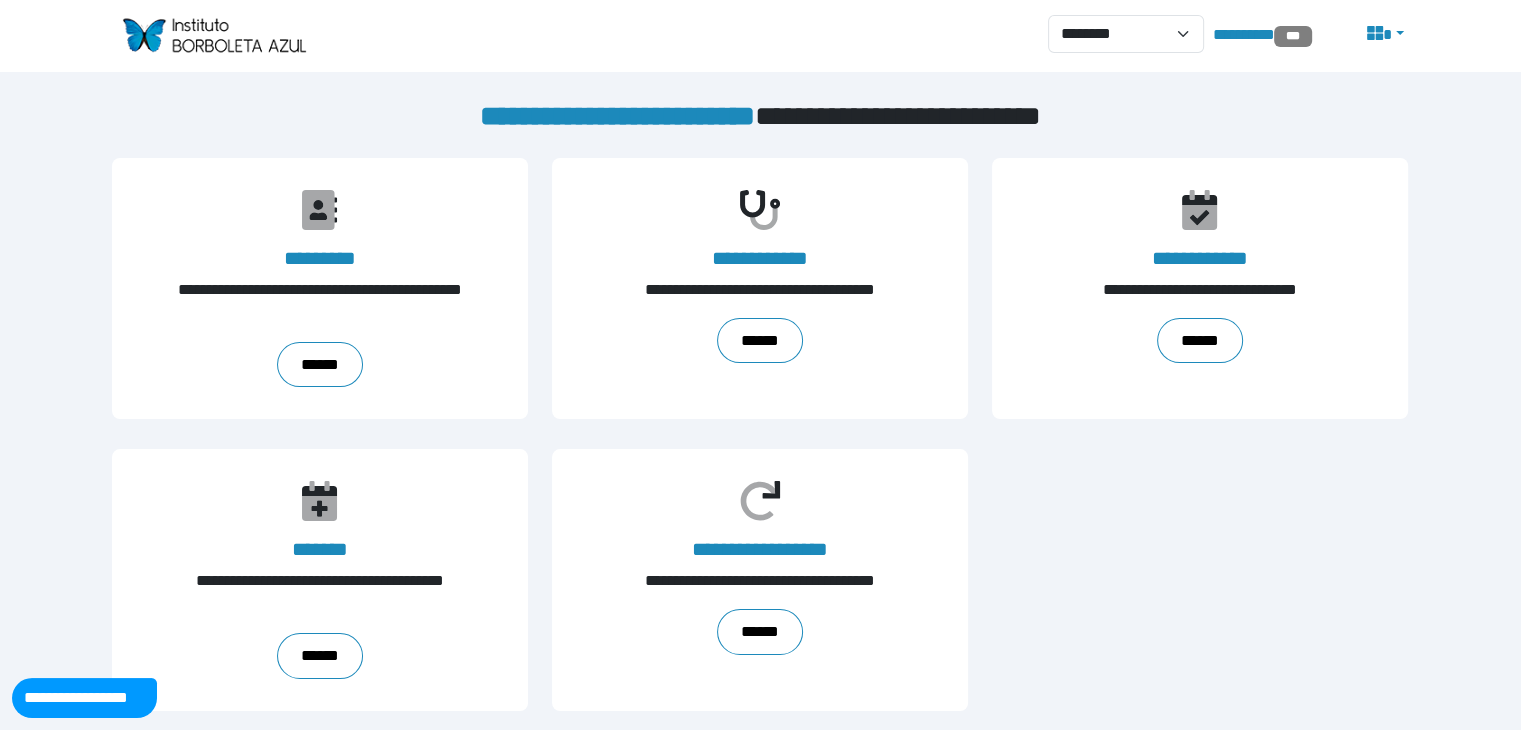 click 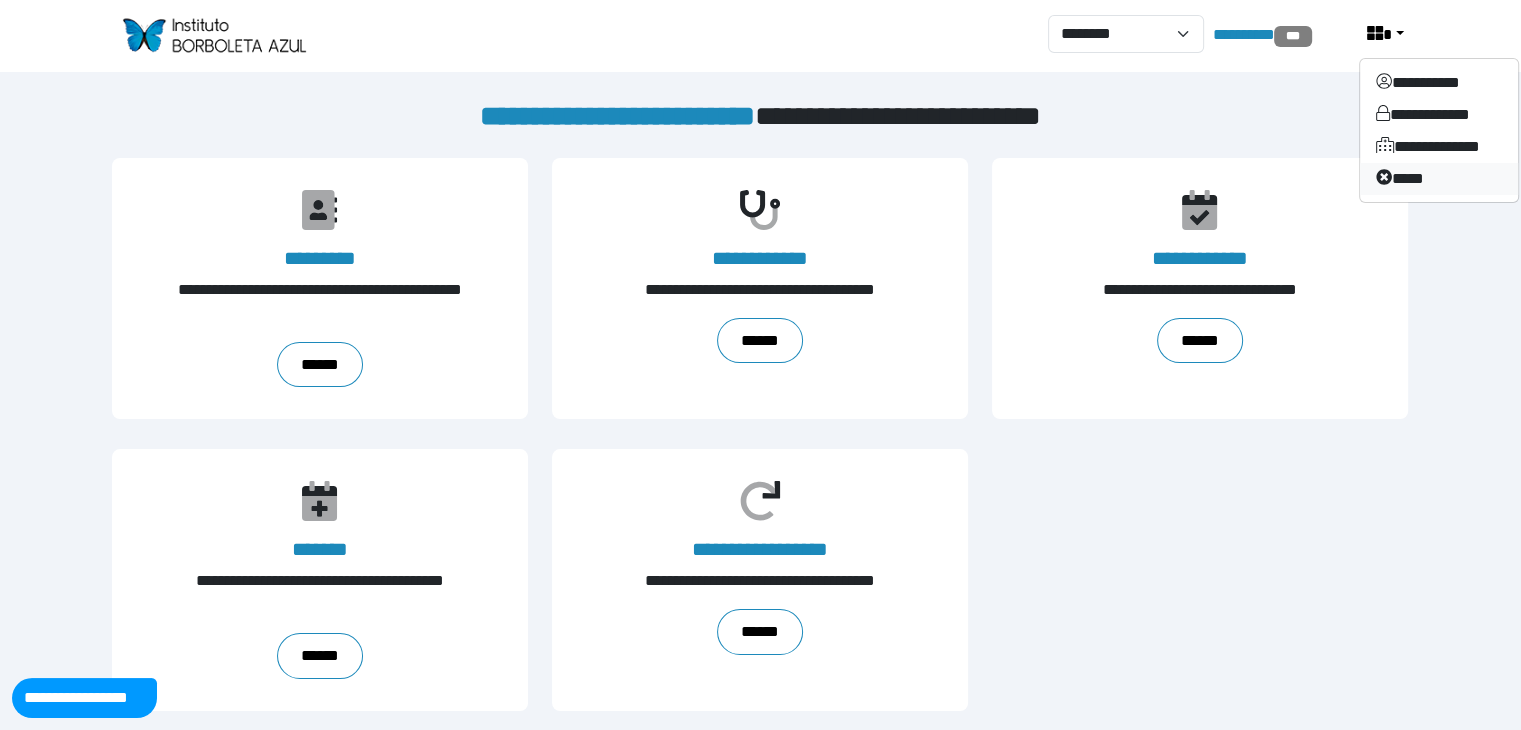 click on "****" at bounding box center (1439, 179) 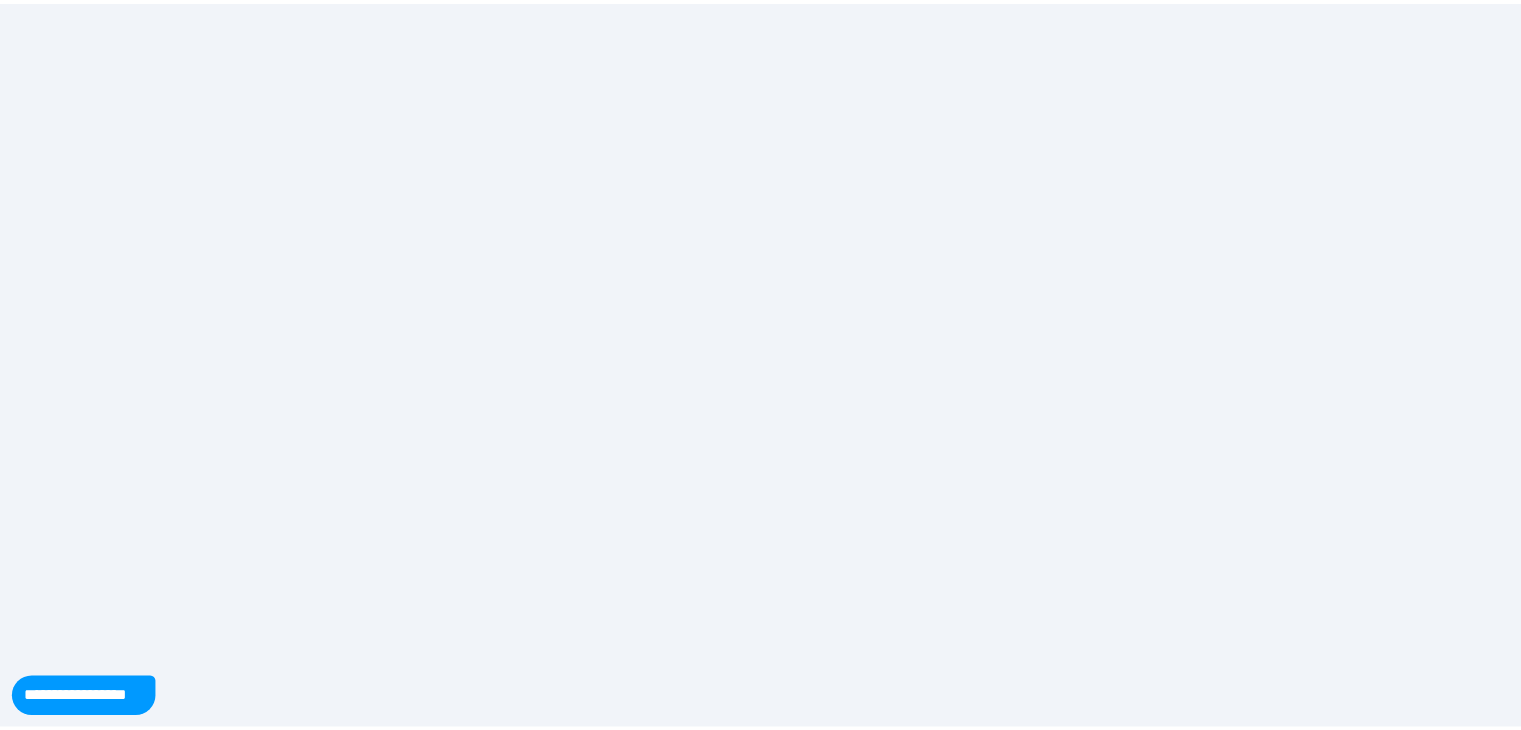 scroll, scrollTop: 0, scrollLeft: 0, axis: both 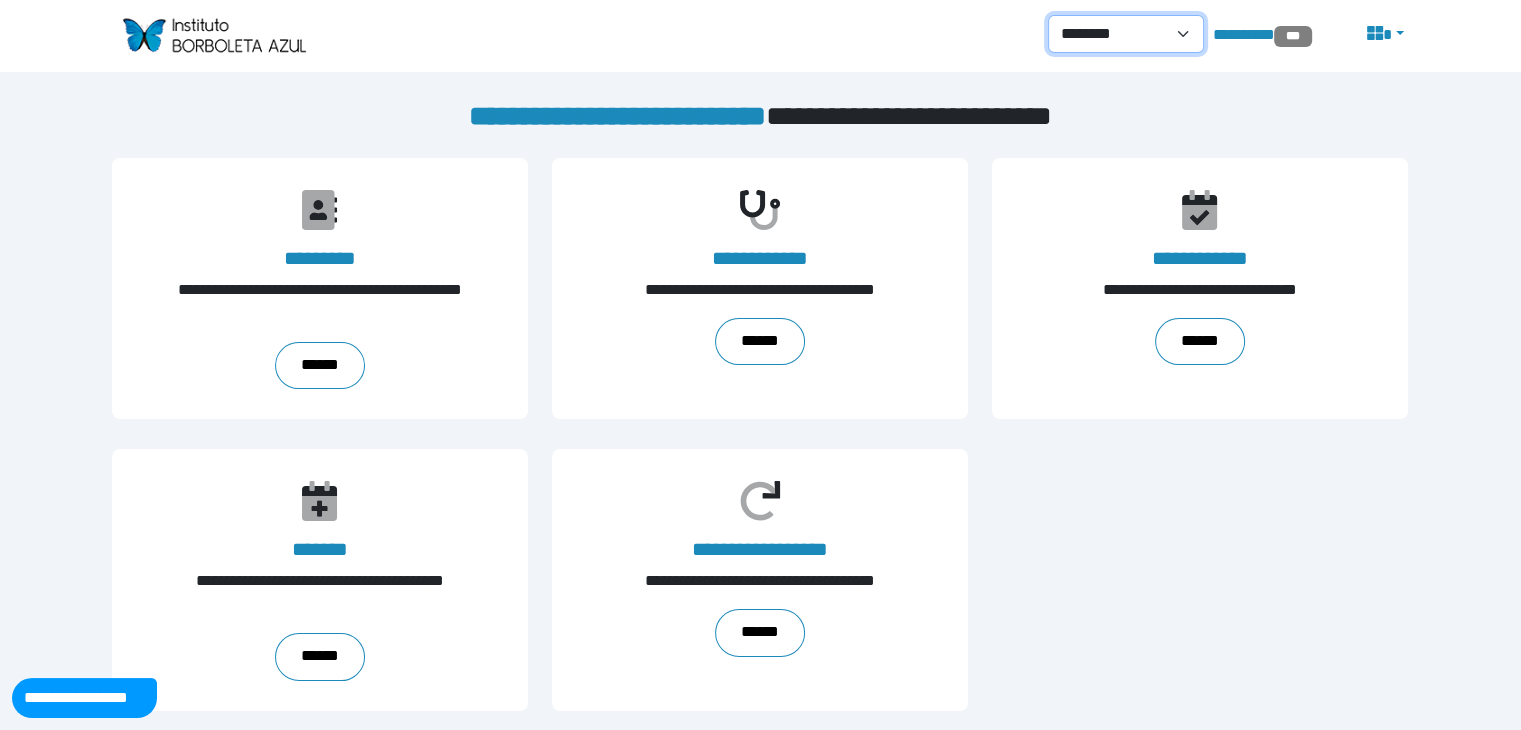click on "**********" at bounding box center [1126, 34] 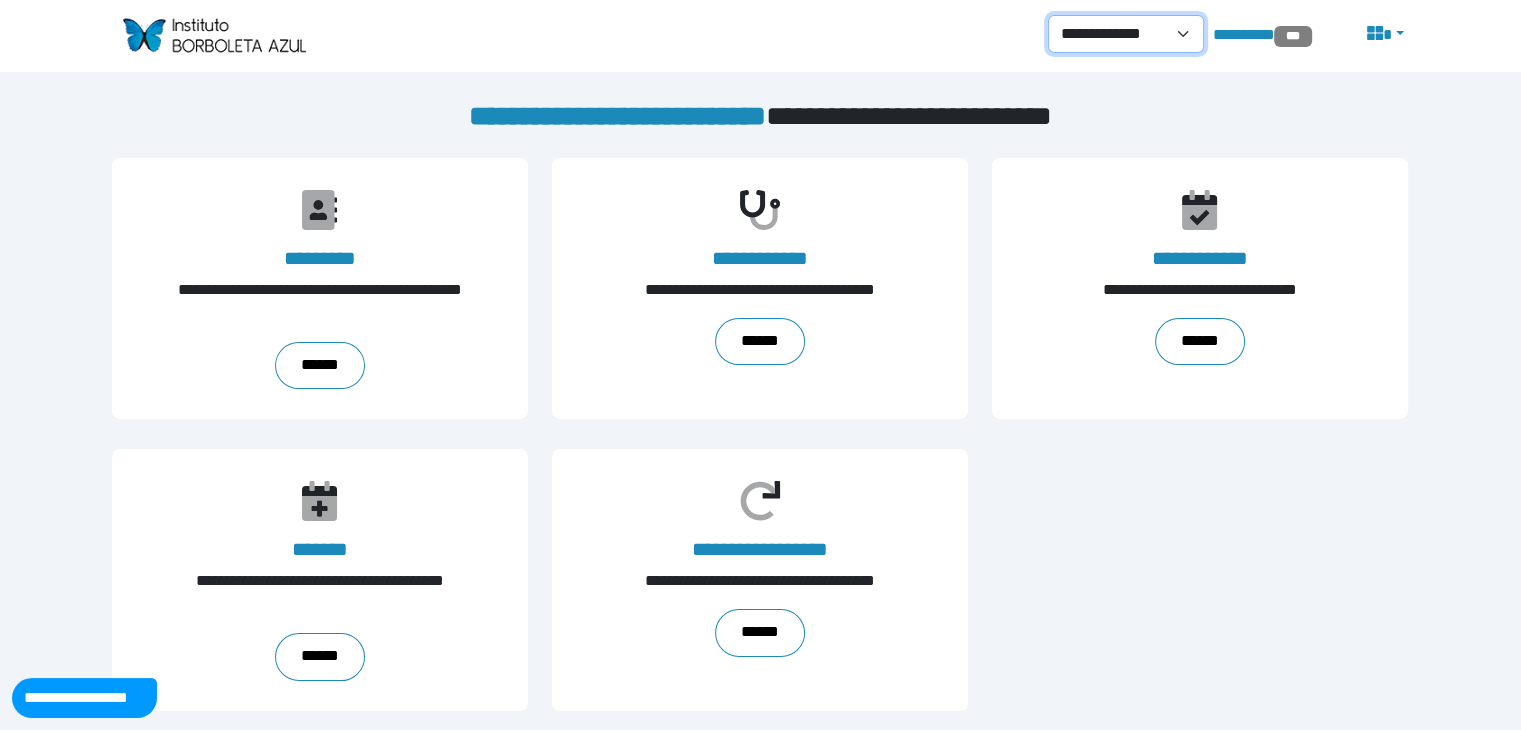 click on "**********" at bounding box center [1126, 34] 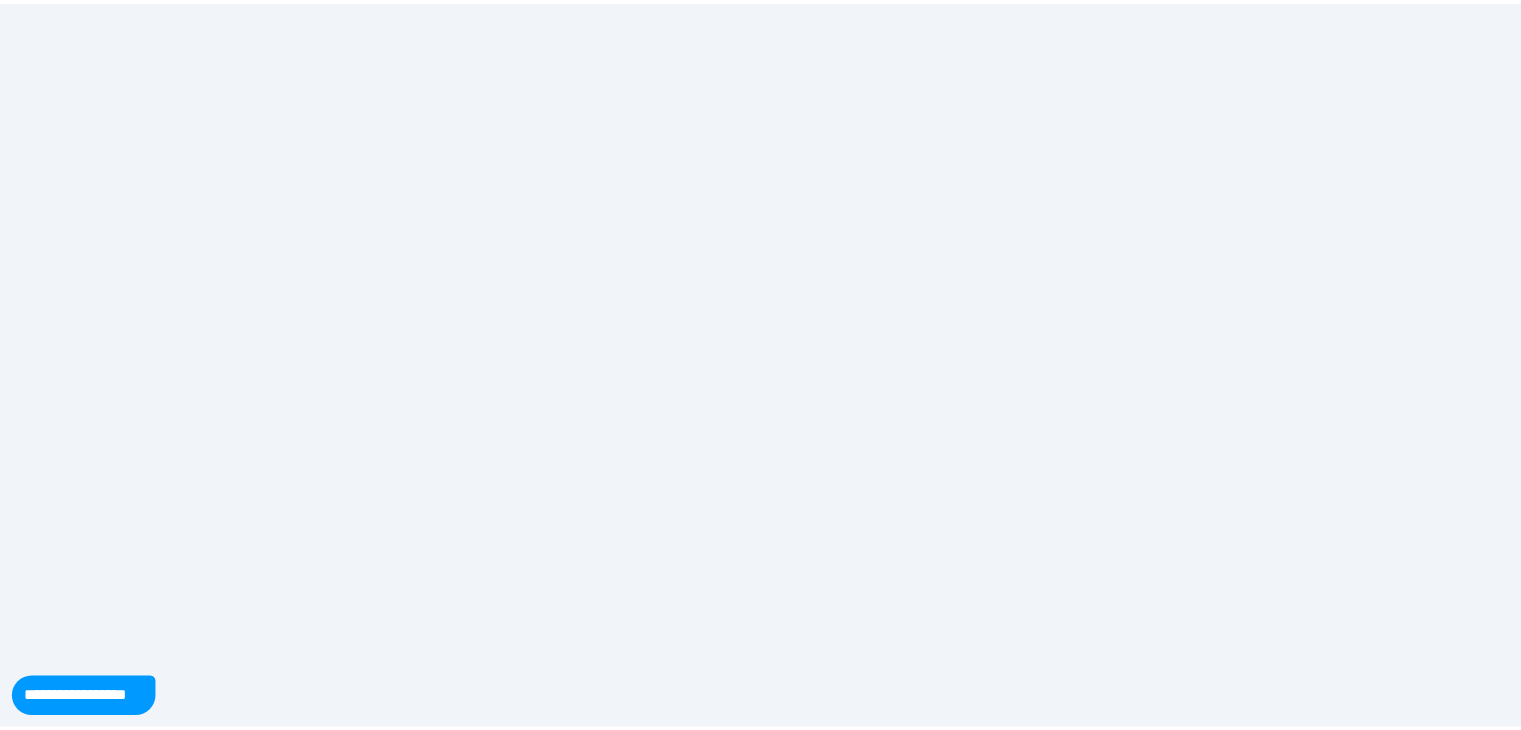 scroll, scrollTop: 0, scrollLeft: 0, axis: both 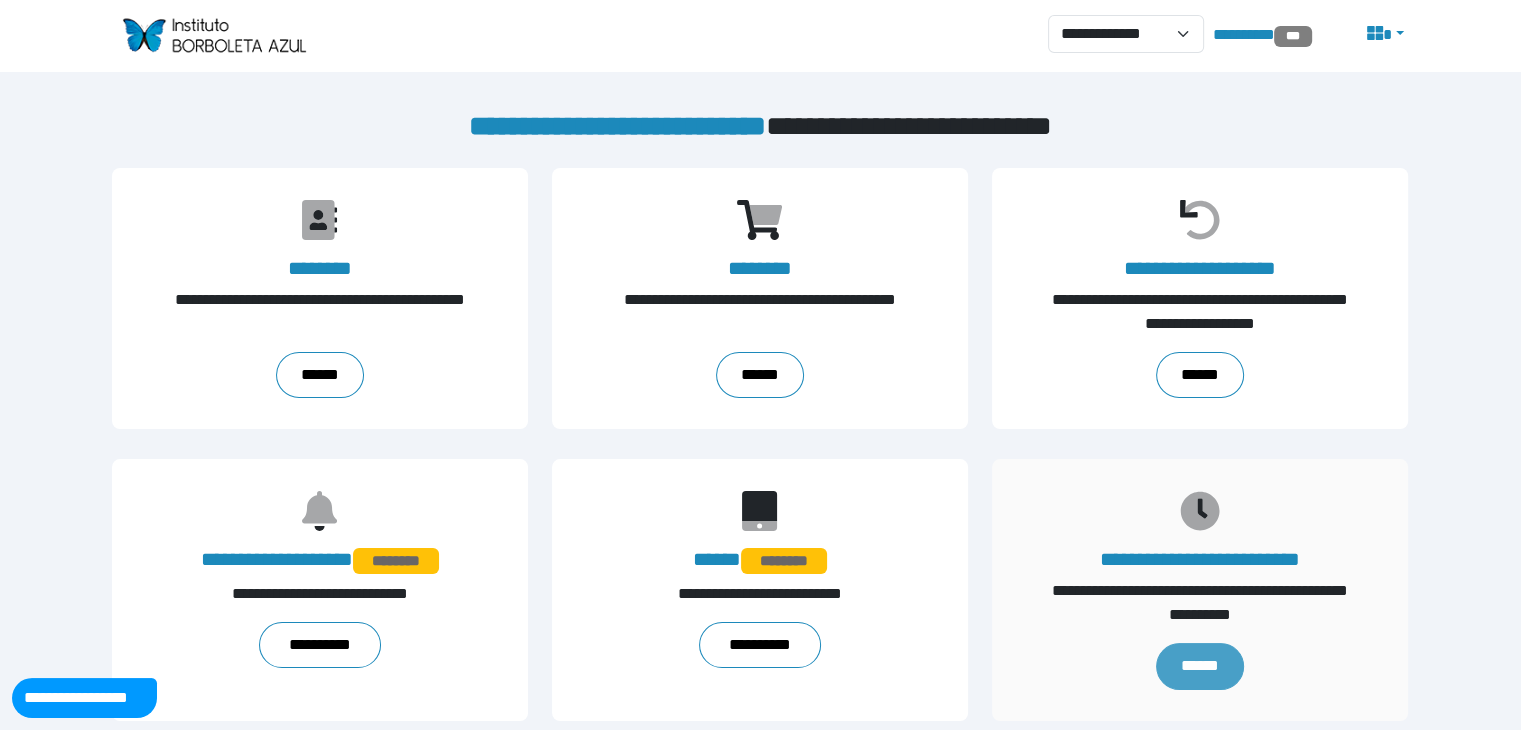 click on "******" at bounding box center [1200, 666] 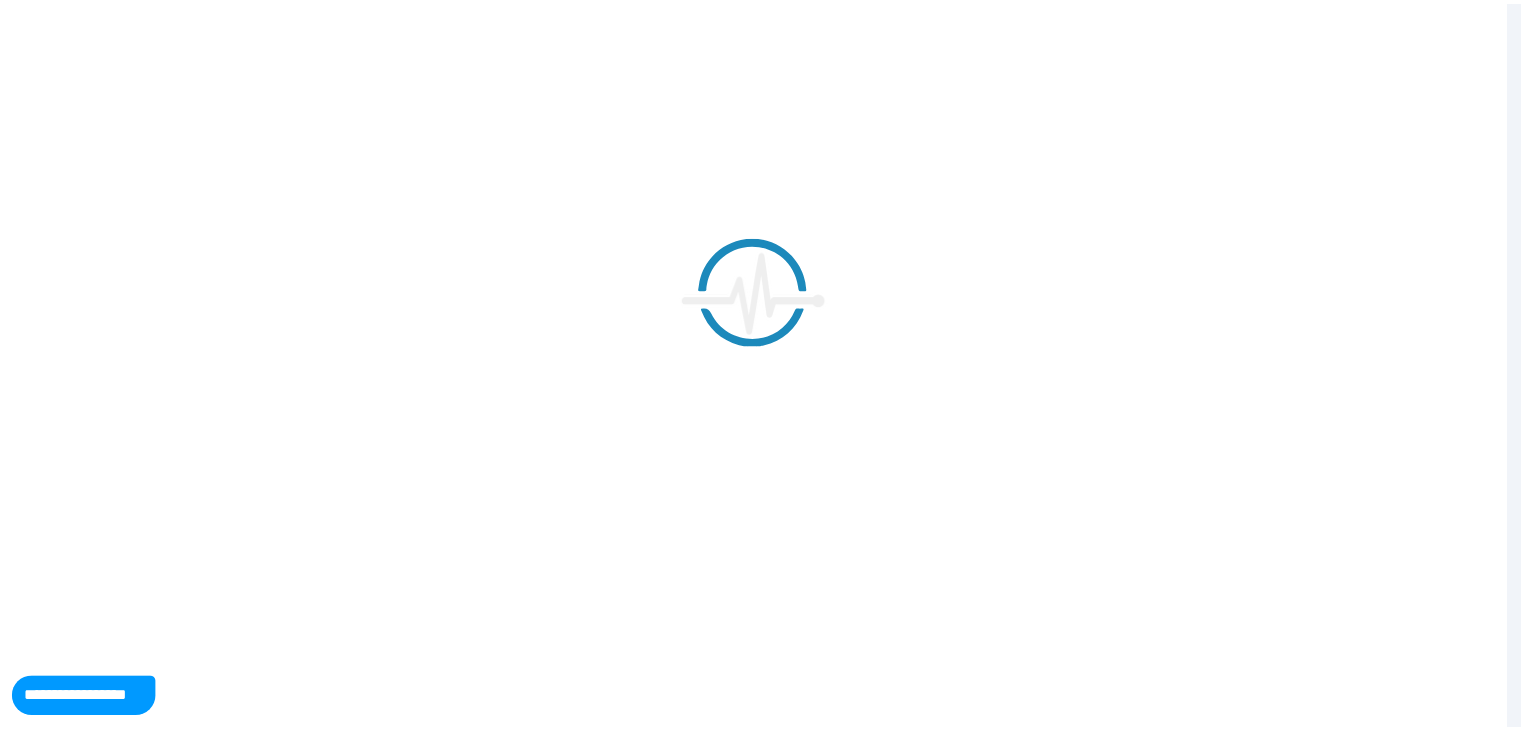 scroll, scrollTop: 0, scrollLeft: 0, axis: both 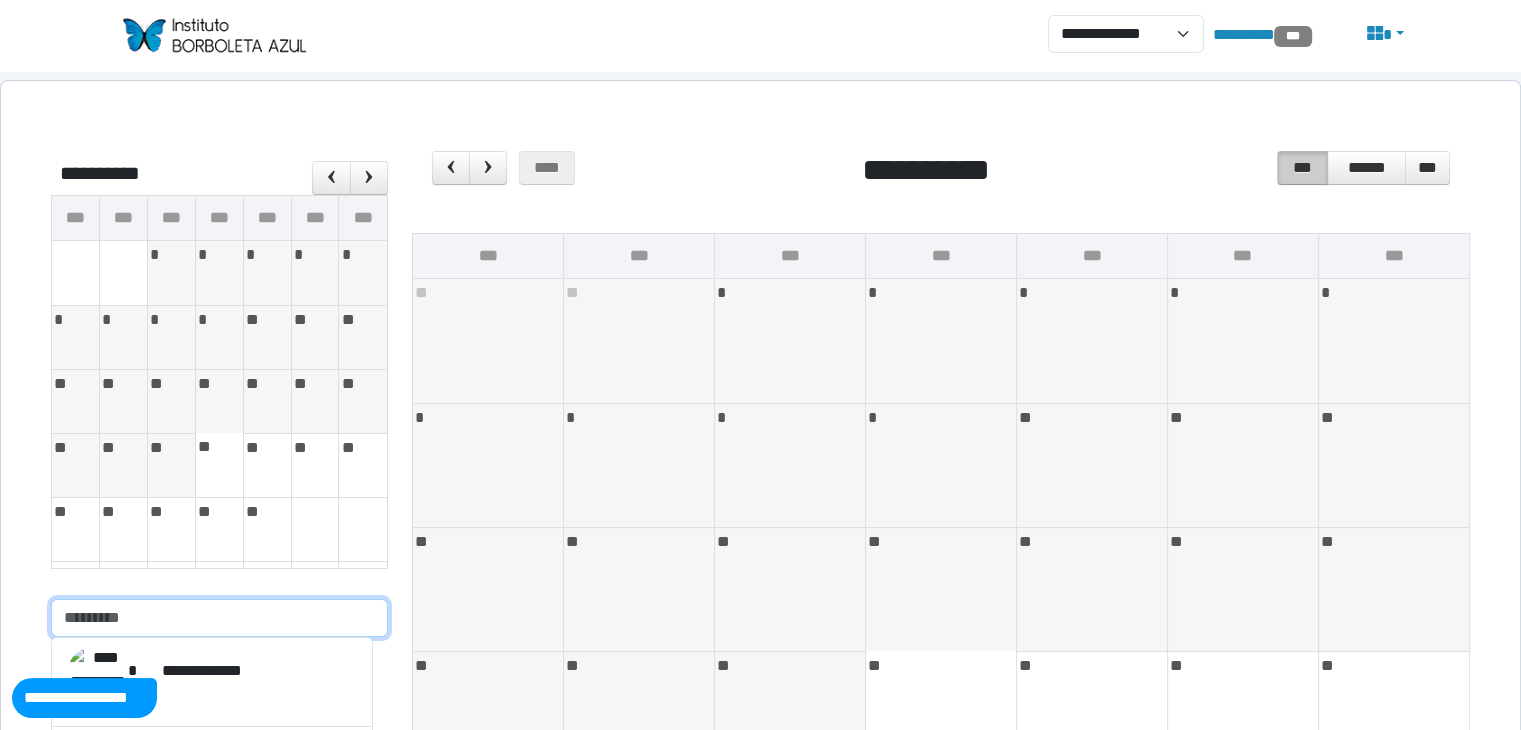 click at bounding box center [219, 618] 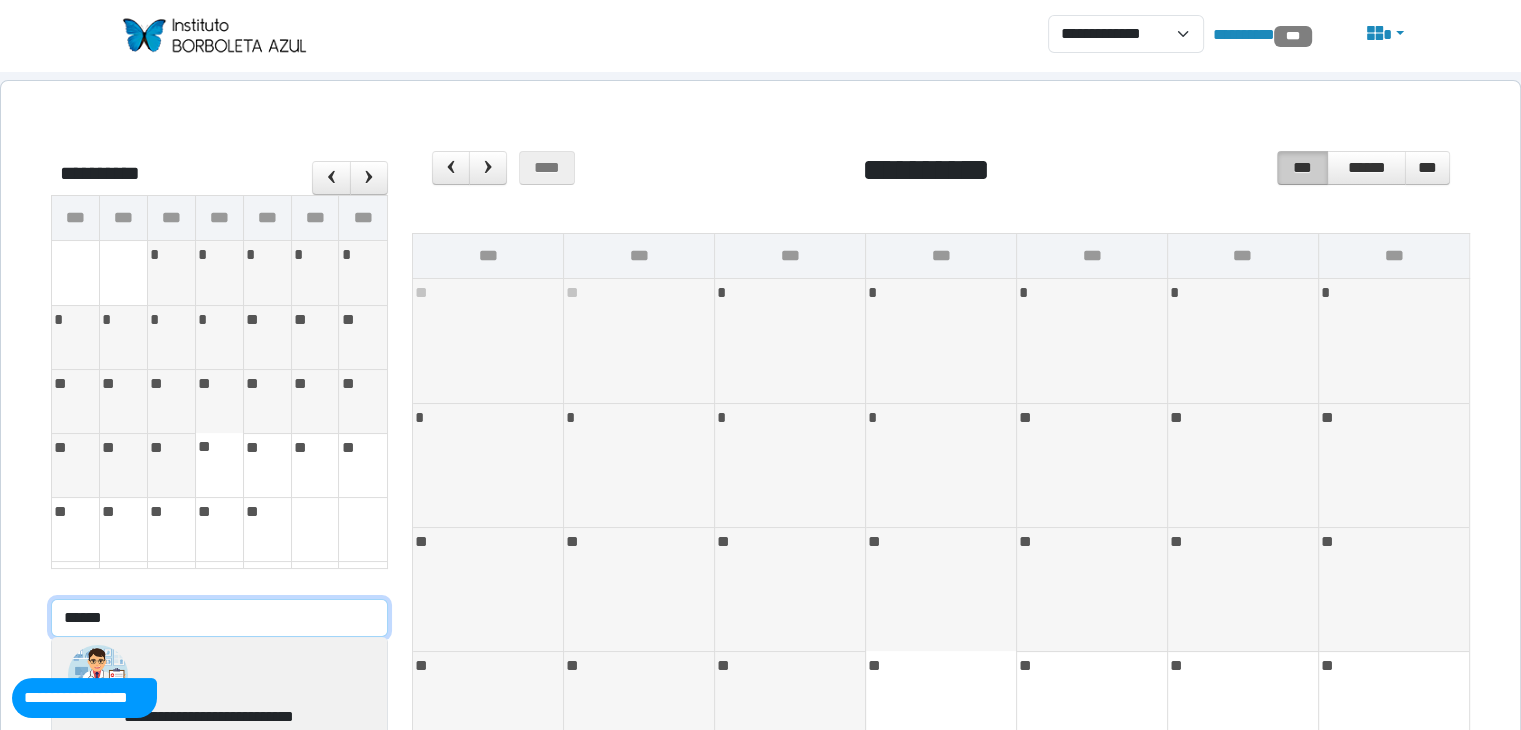 type on "******" 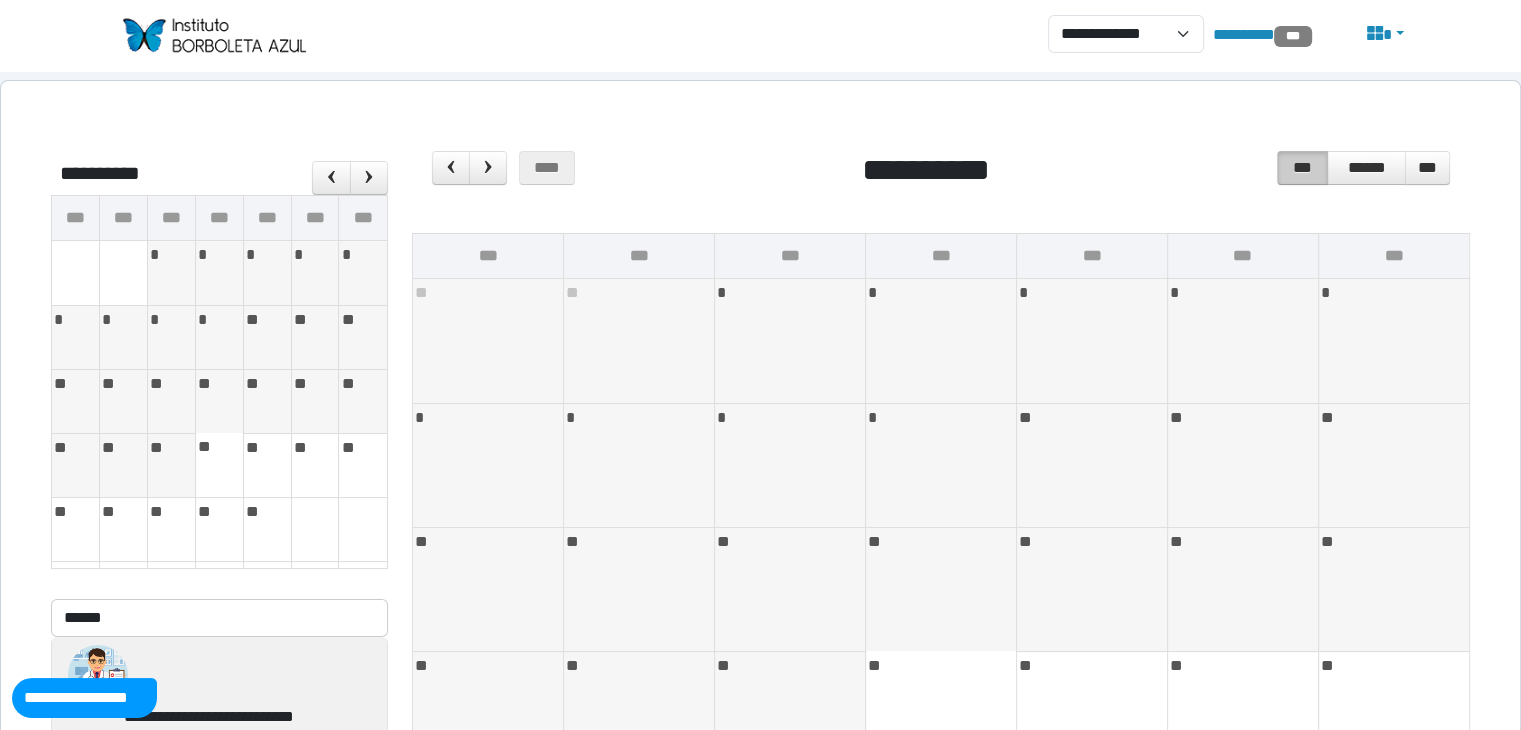 click on "**********" at bounding box center (209, 717) 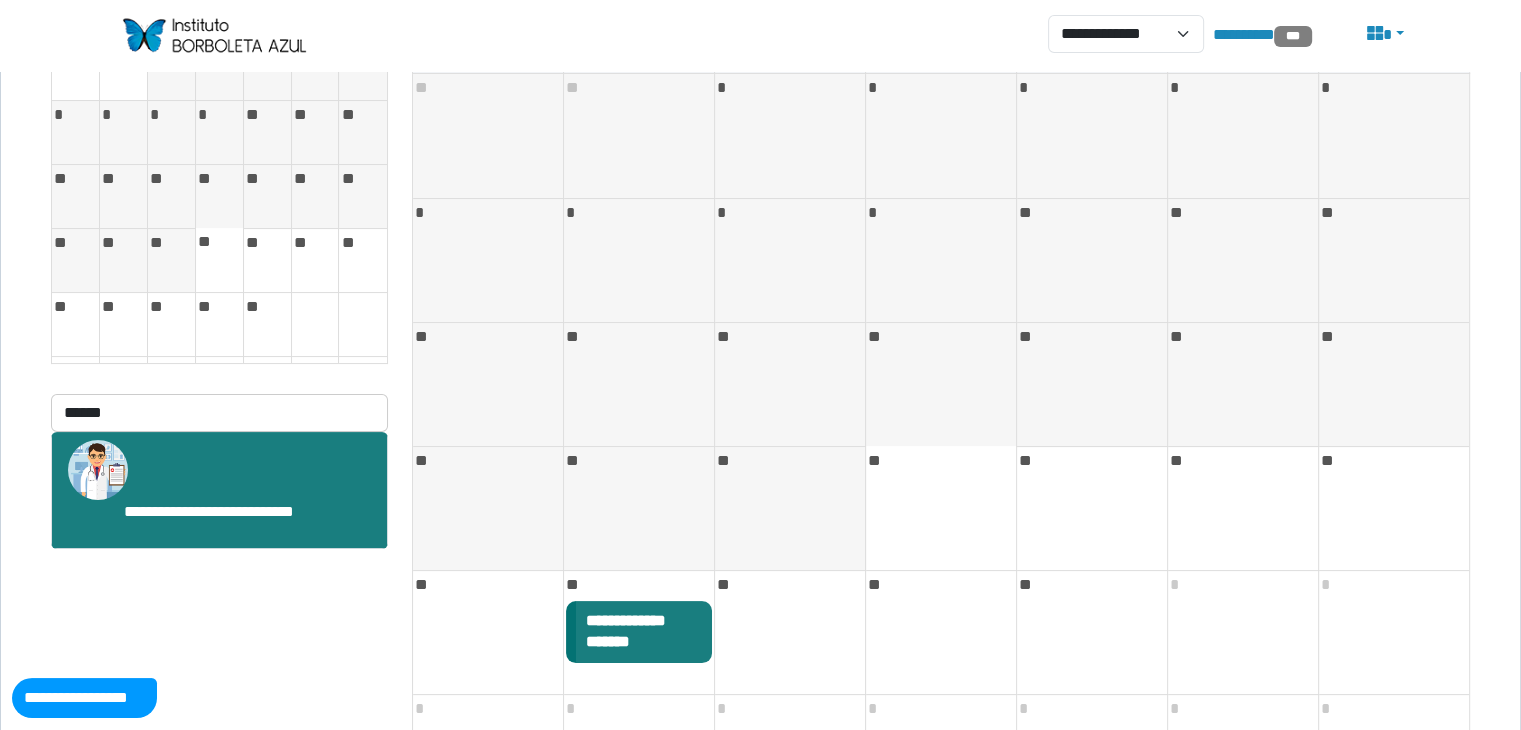 scroll, scrollTop: 238, scrollLeft: 0, axis: vertical 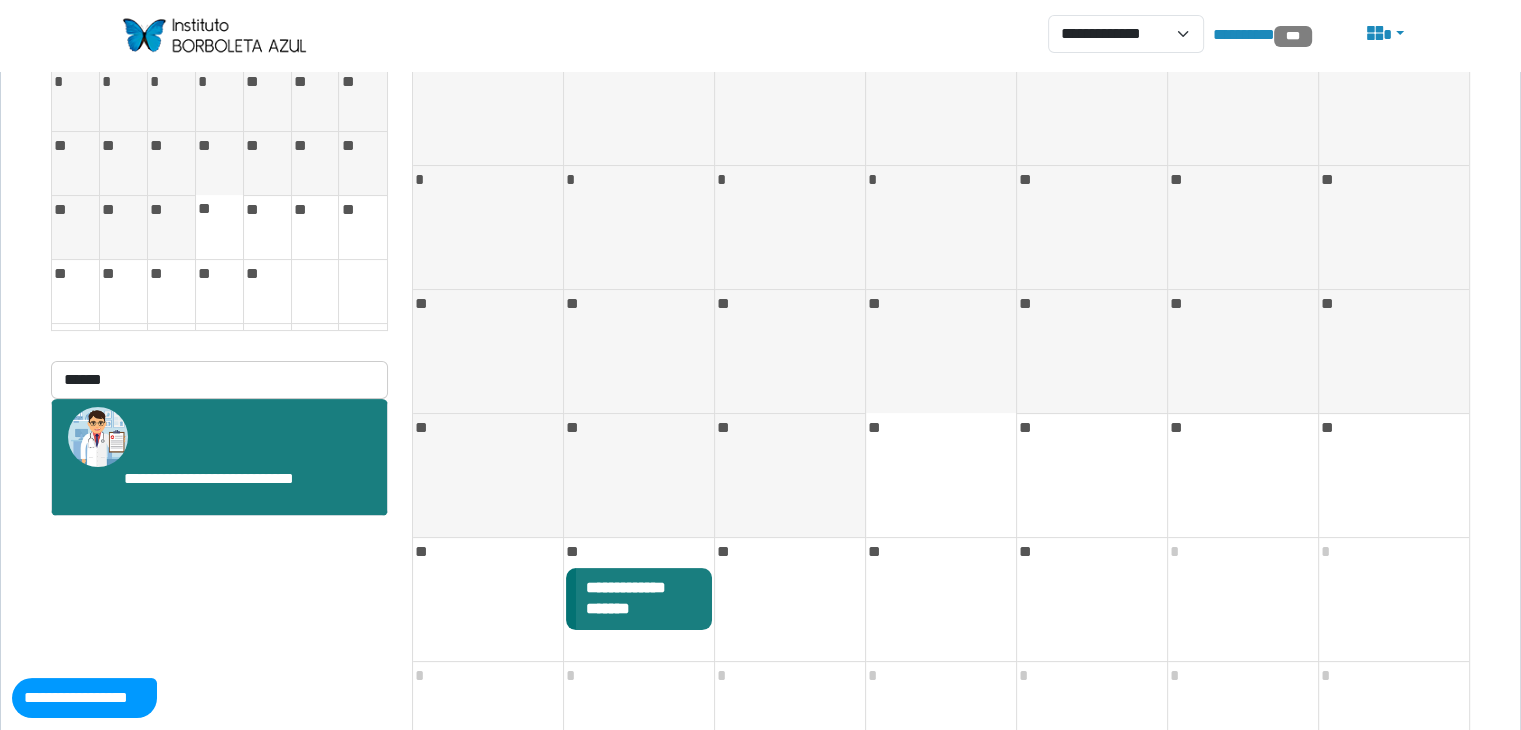 click at bounding box center (213, 35) 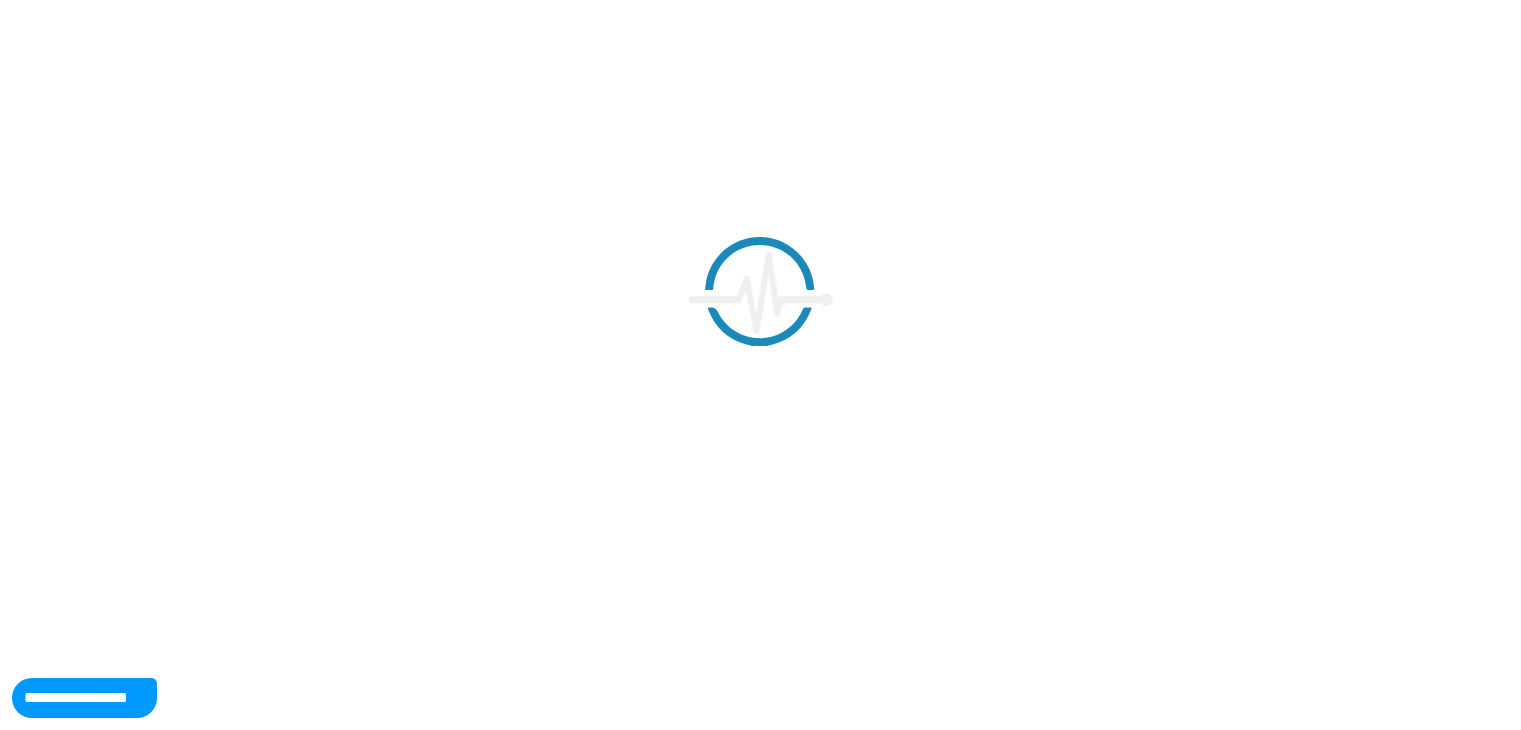 scroll, scrollTop: 0, scrollLeft: 0, axis: both 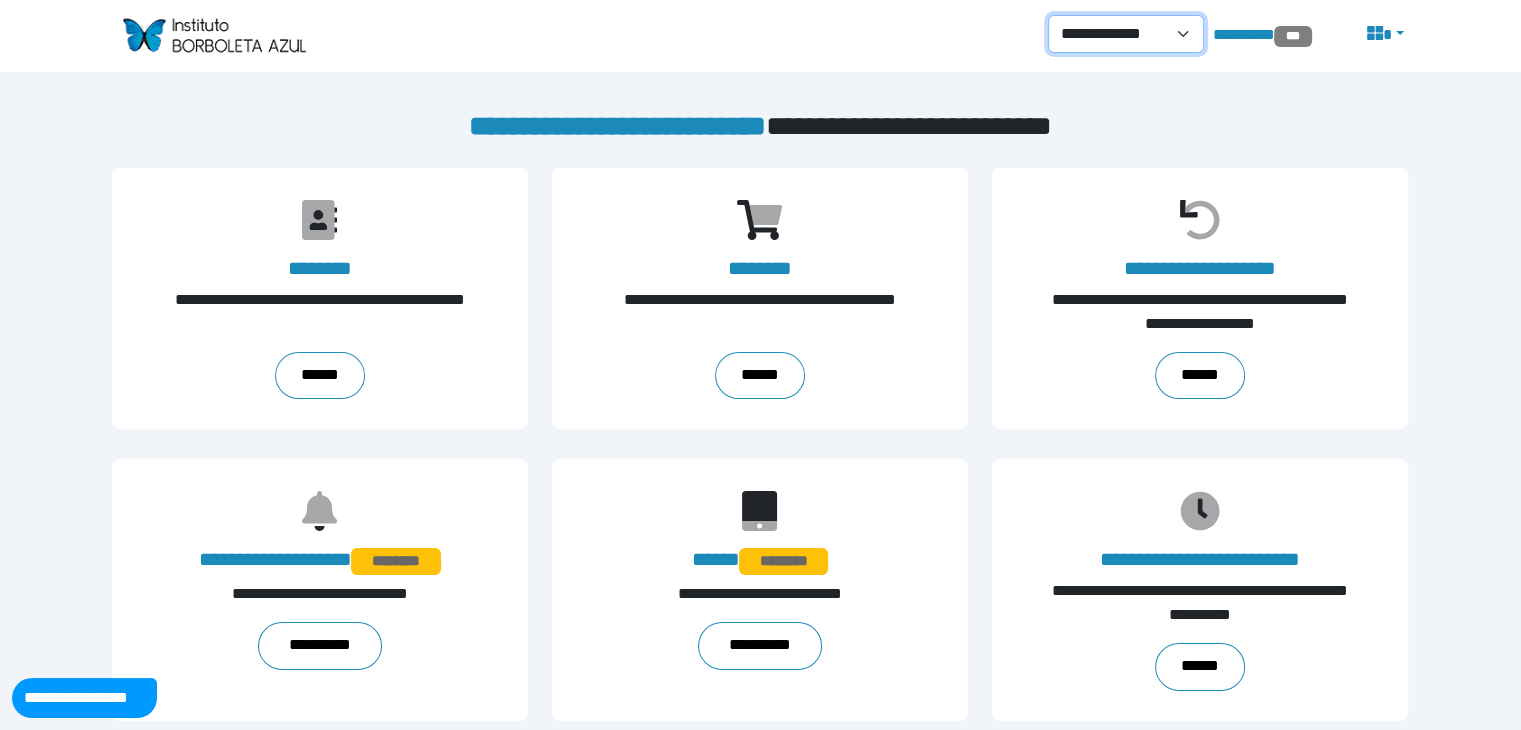 click on "**********" at bounding box center (1126, 34) 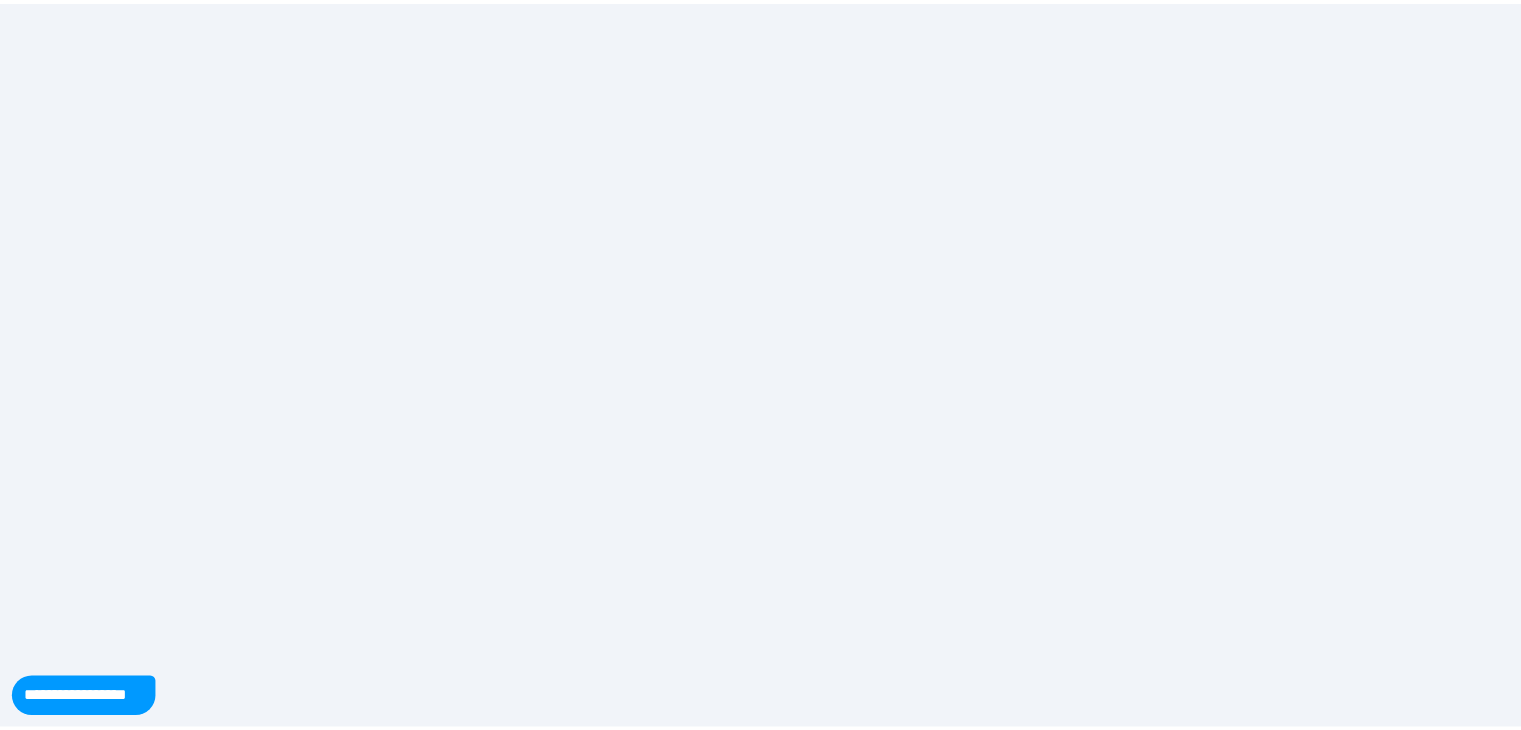 scroll, scrollTop: 0, scrollLeft: 0, axis: both 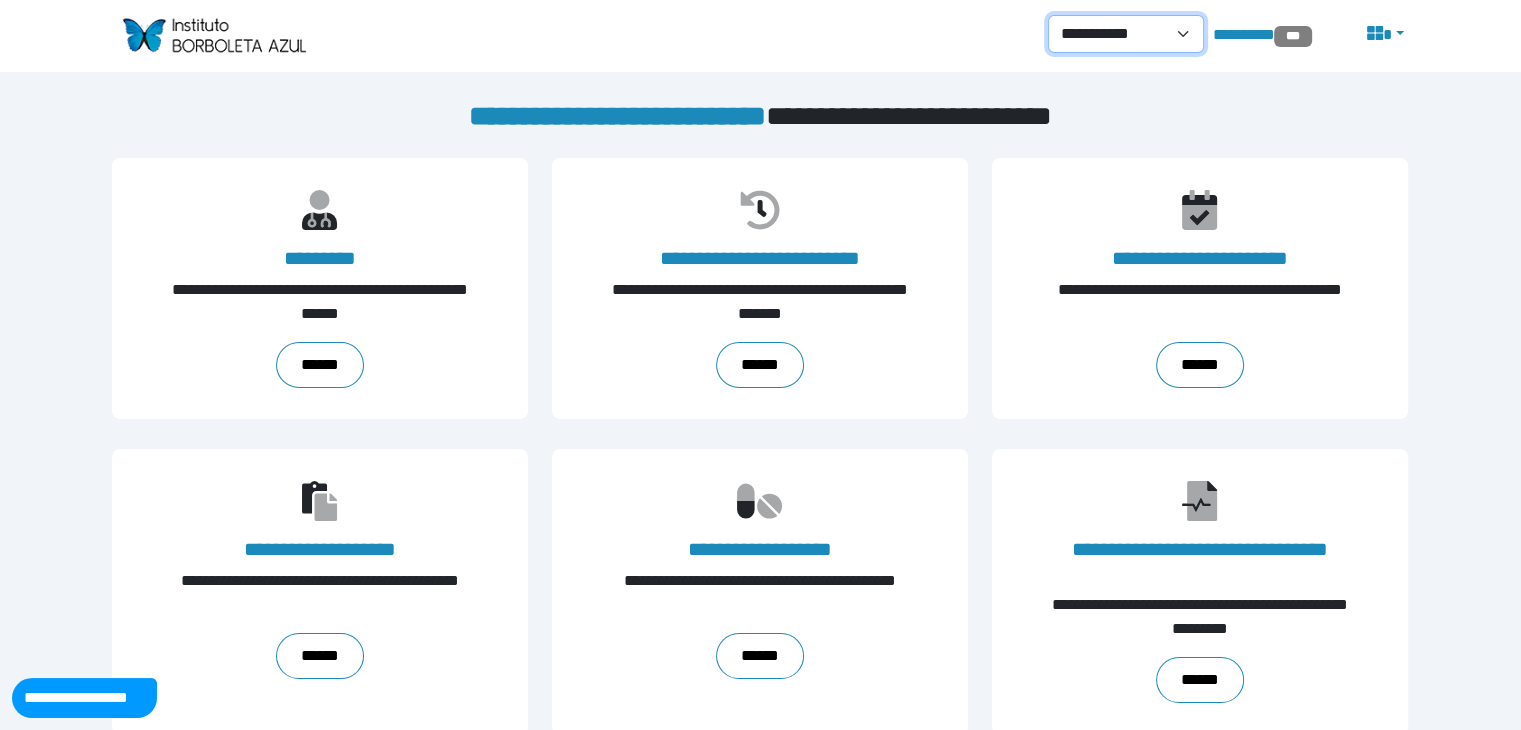 click on "**********" at bounding box center [1126, 34] 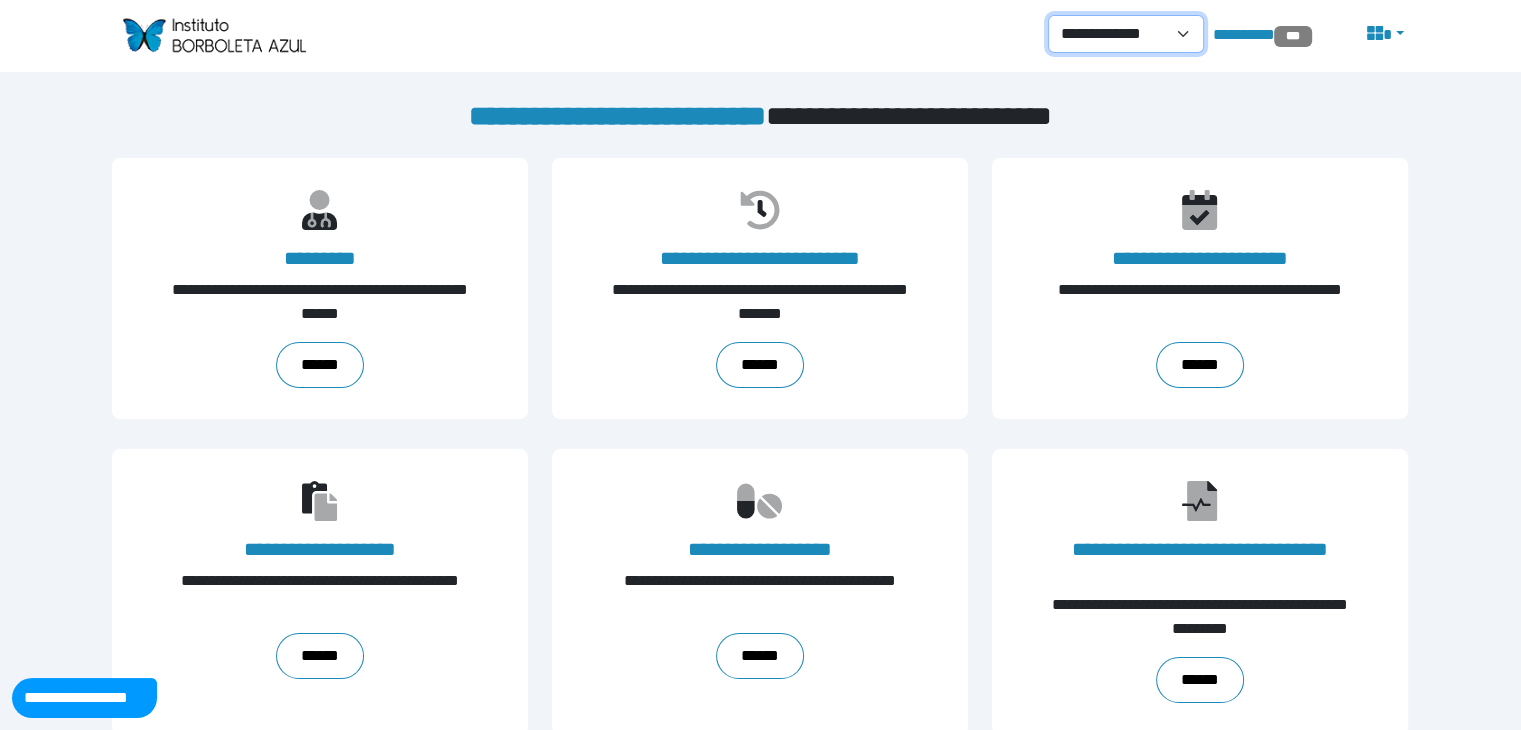 click on "**********" at bounding box center (1126, 34) 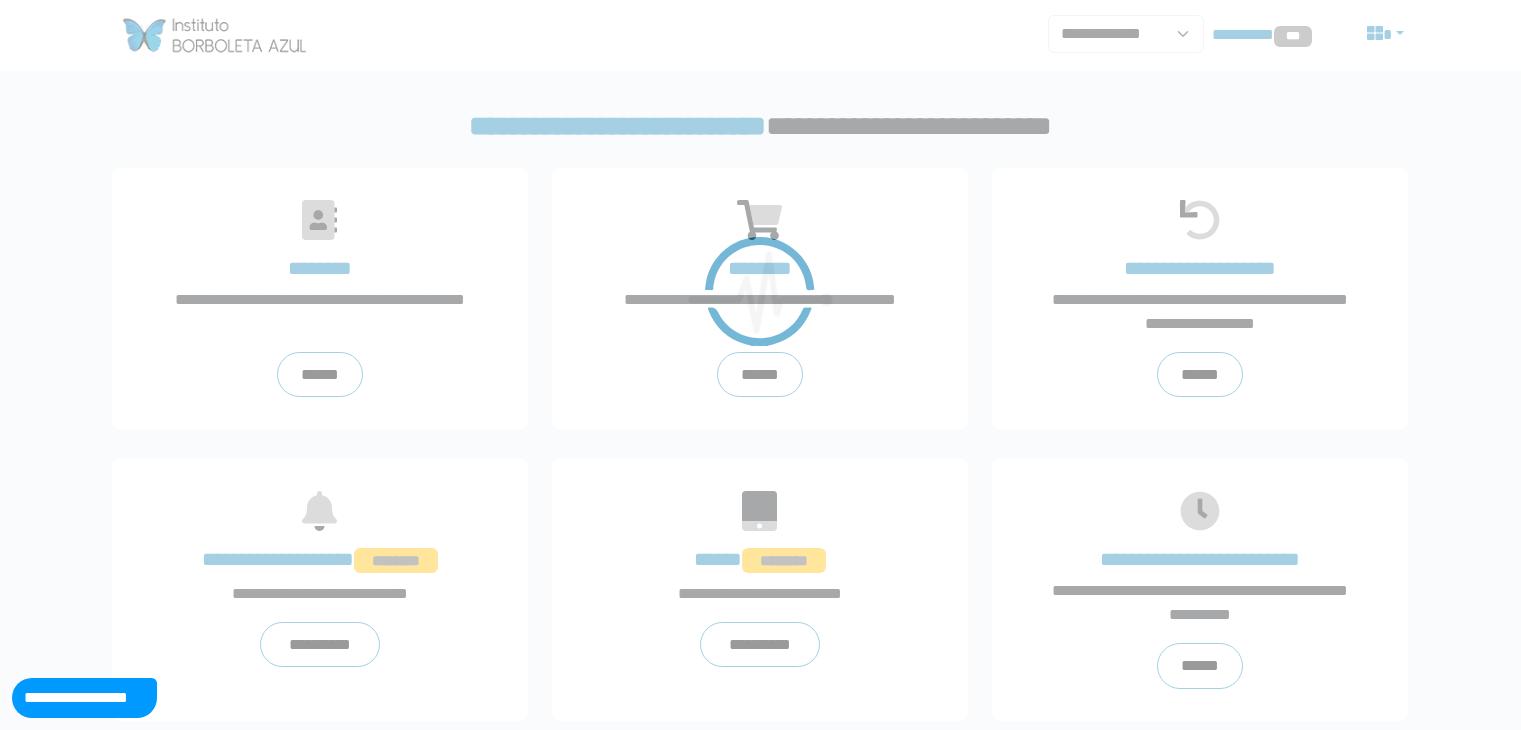 scroll, scrollTop: 0, scrollLeft: 0, axis: both 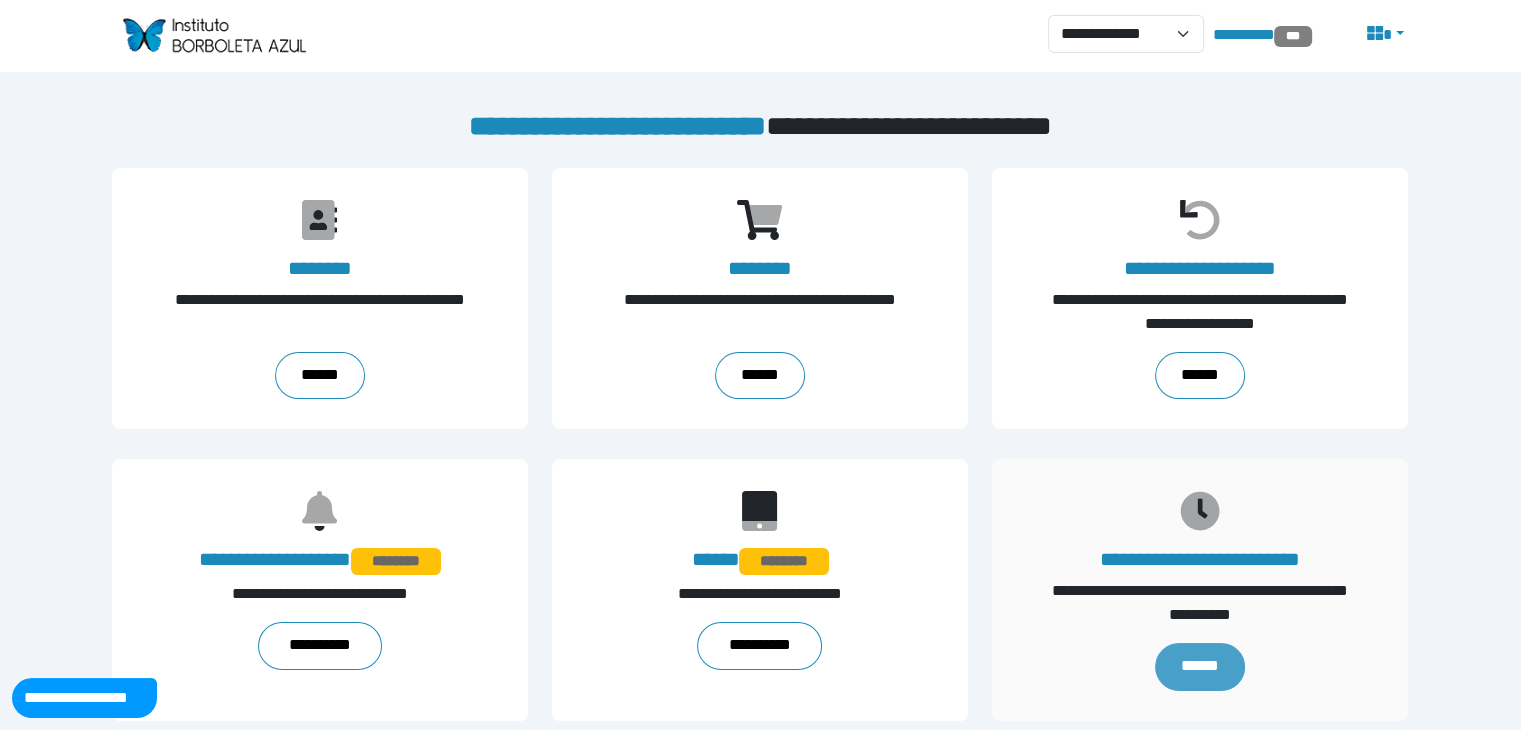 click on "******" at bounding box center [1200, 667] 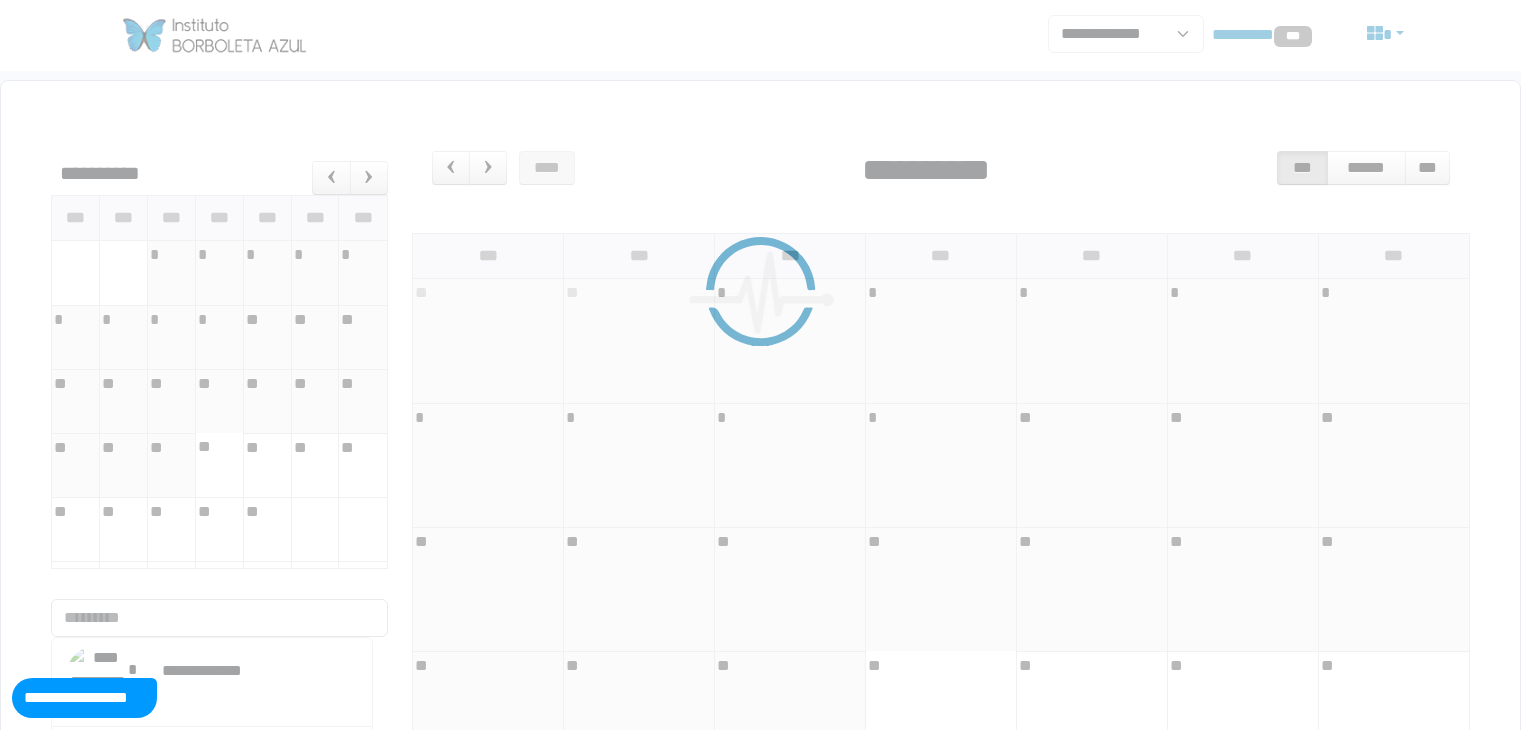 scroll, scrollTop: 0, scrollLeft: 0, axis: both 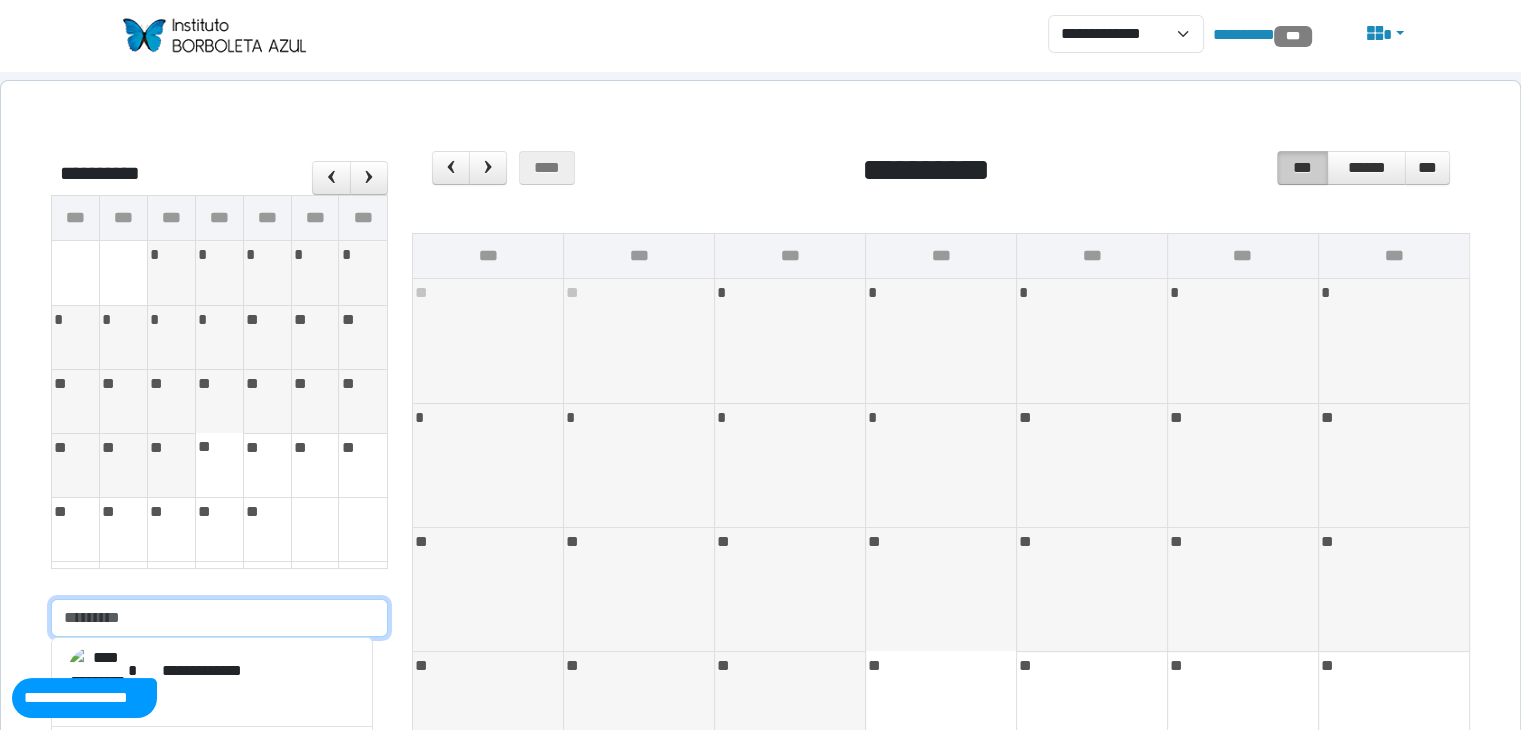 drag, startPoint x: 193, startPoint y: 618, endPoint x: 197, endPoint y: 605, distance: 13.601471 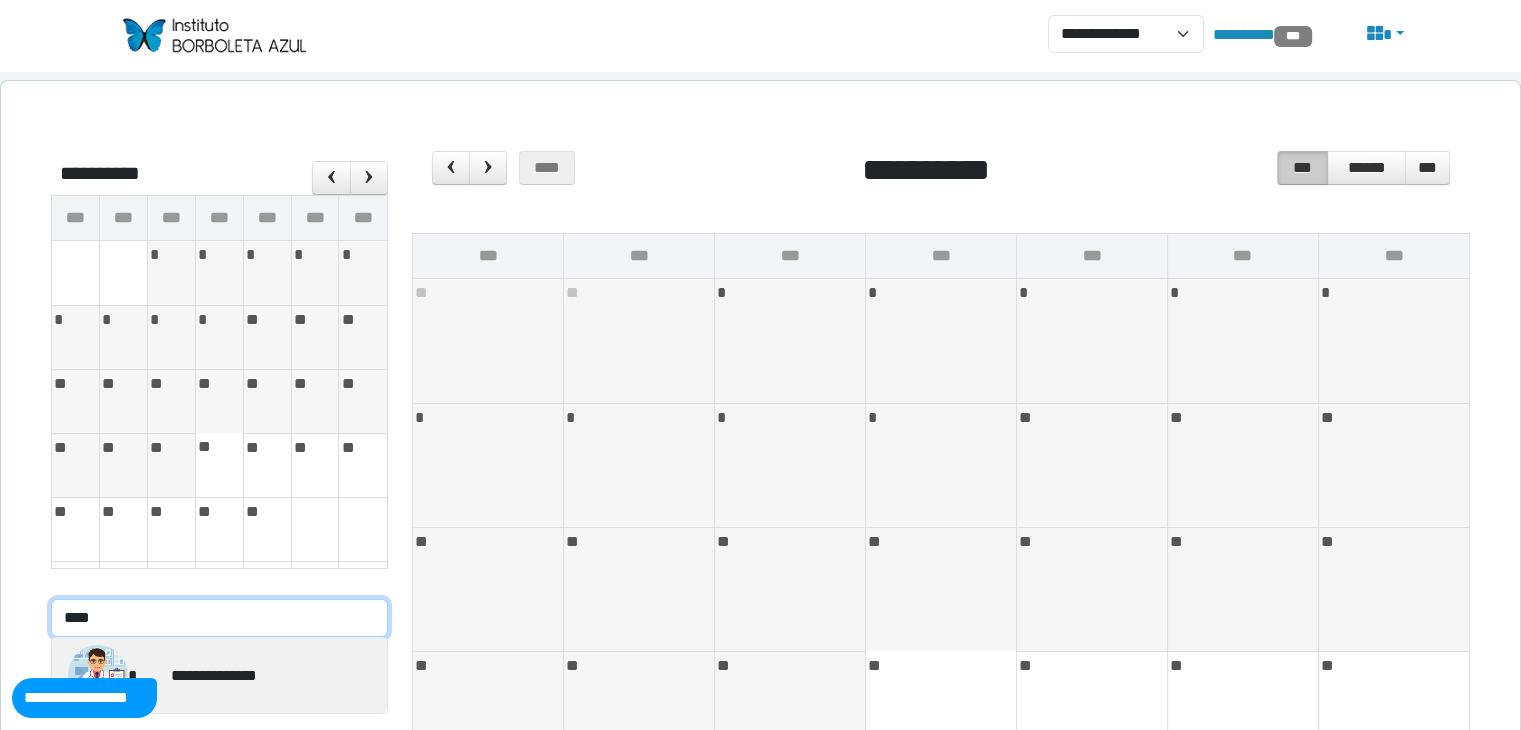 type on "****" 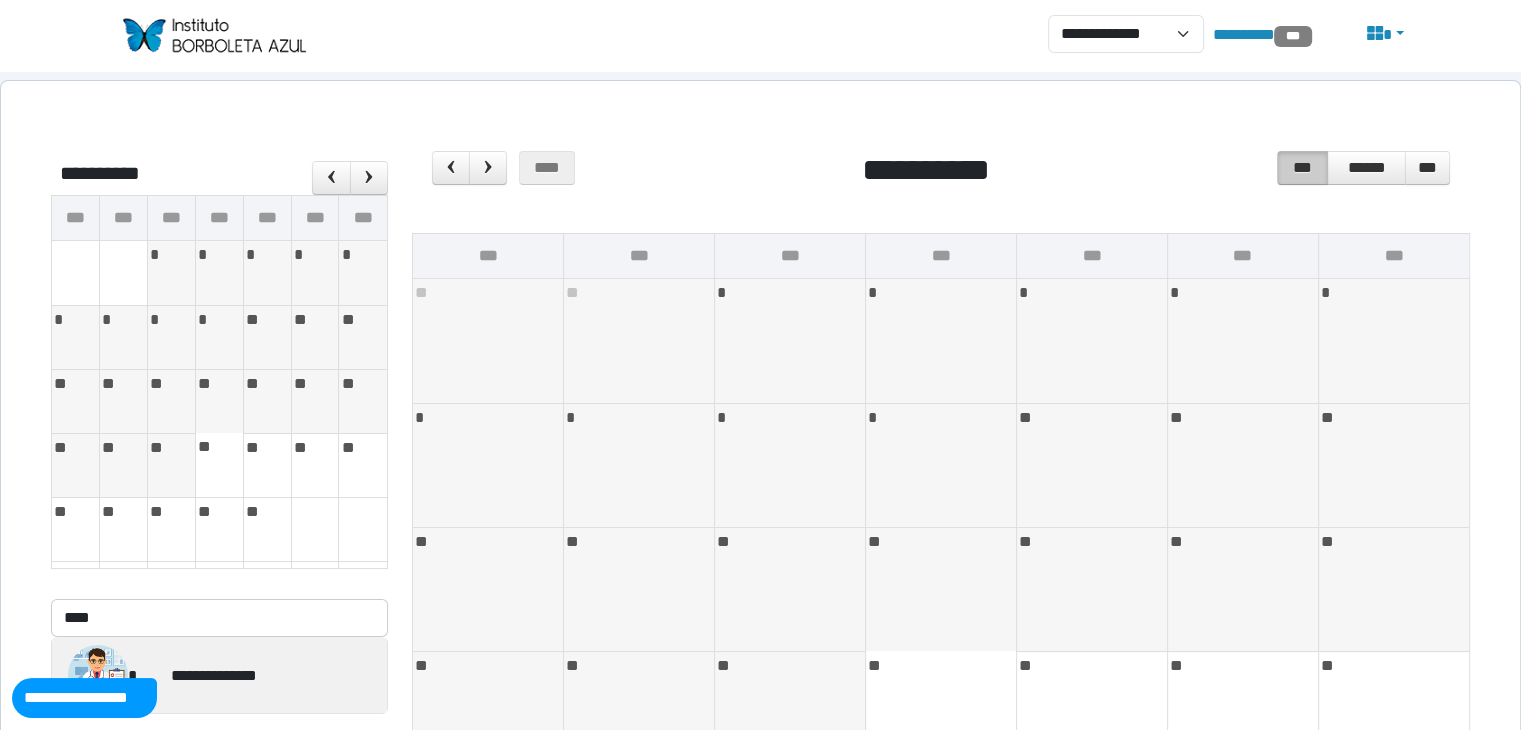 click on "**********" at bounding box center [219, 675] 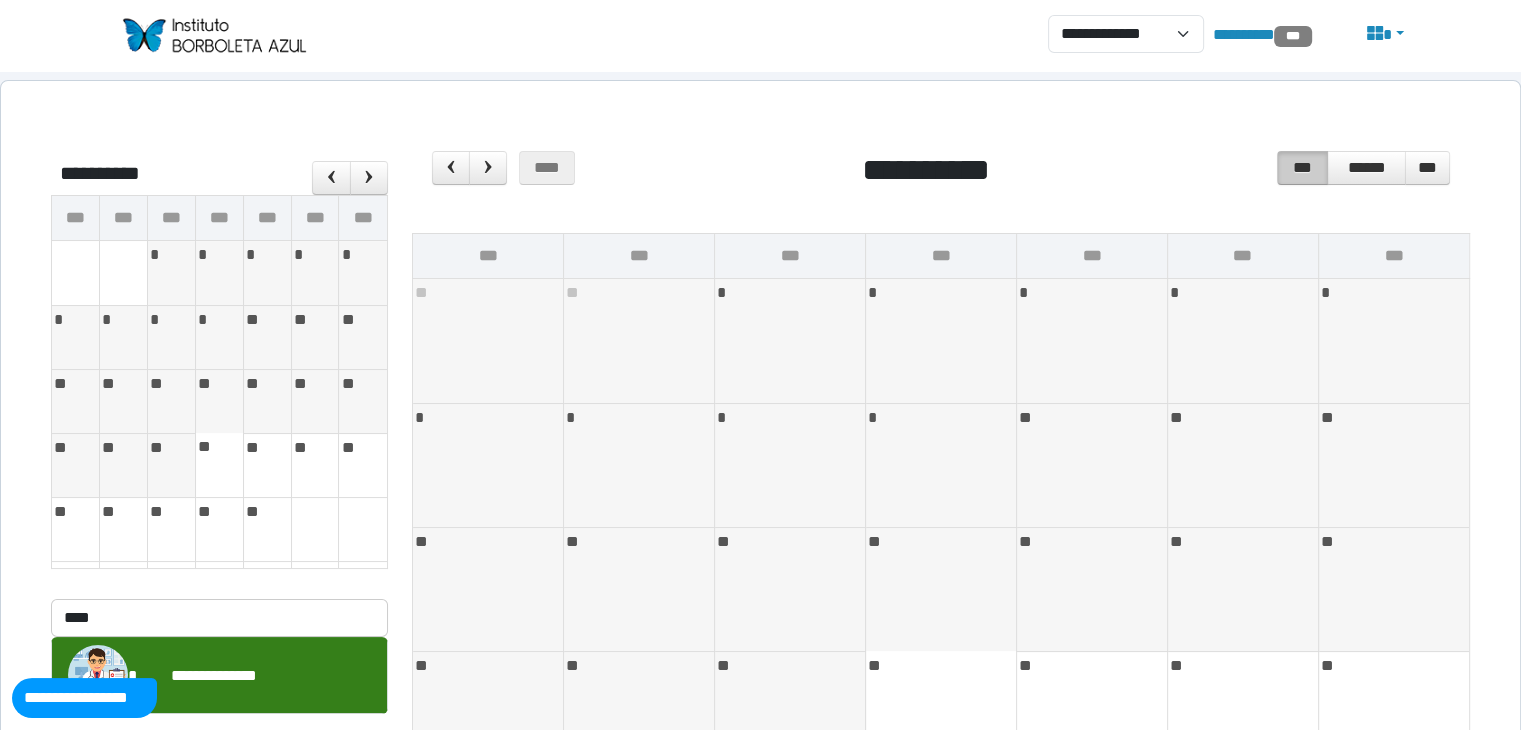 click at bounding box center [213, 35] 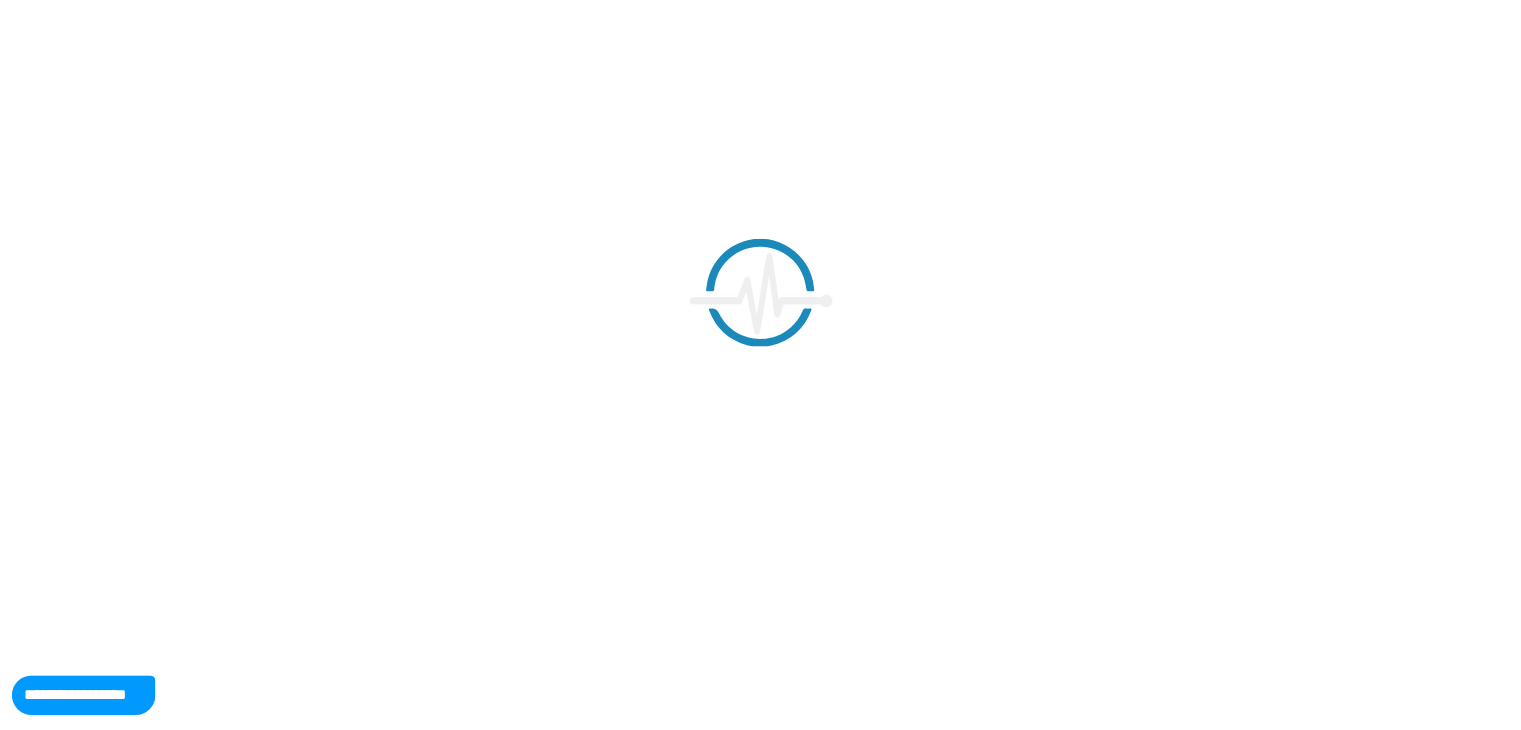 scroll, scrollTop: 0, scrollLeft: 0, axis: both 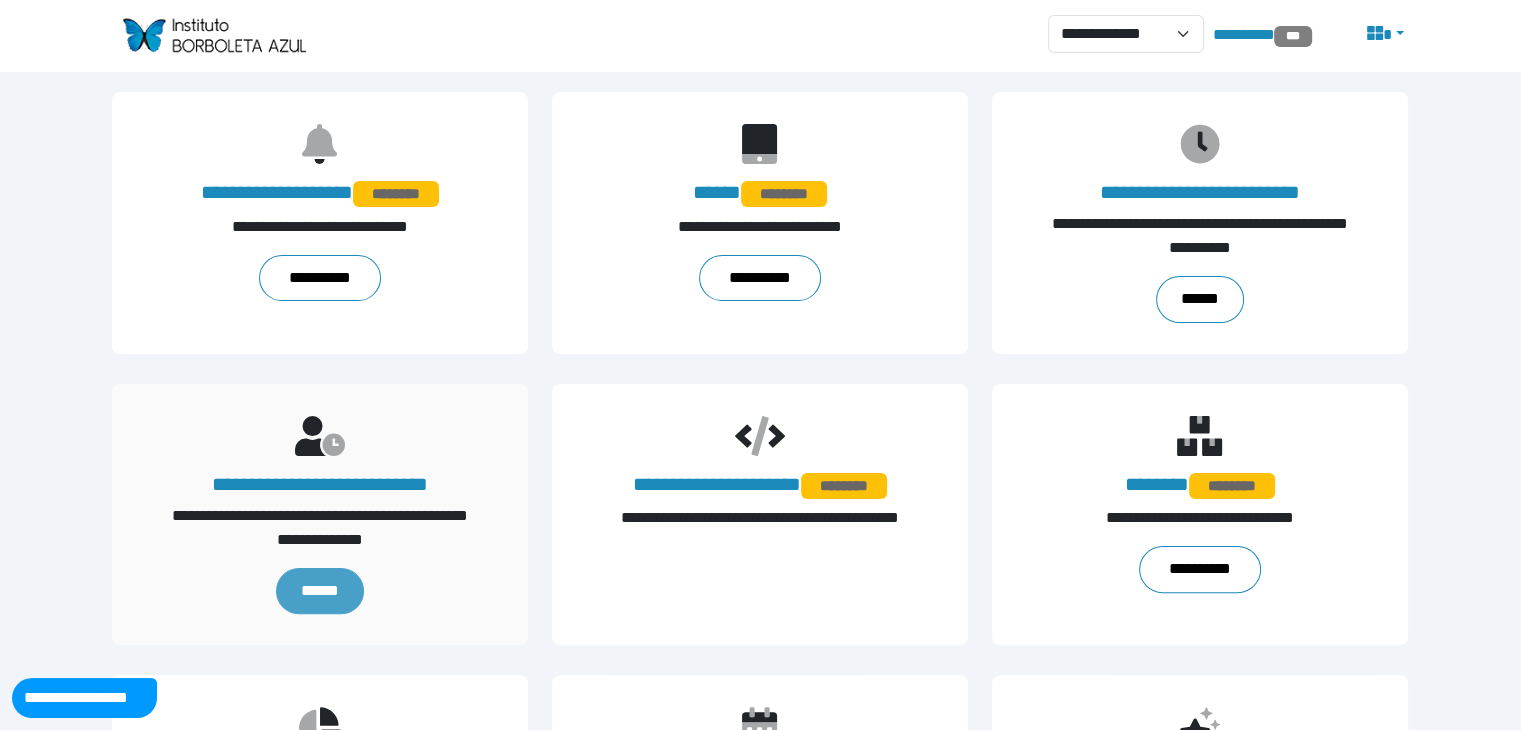click on "******" at bounding box center [320, 591] 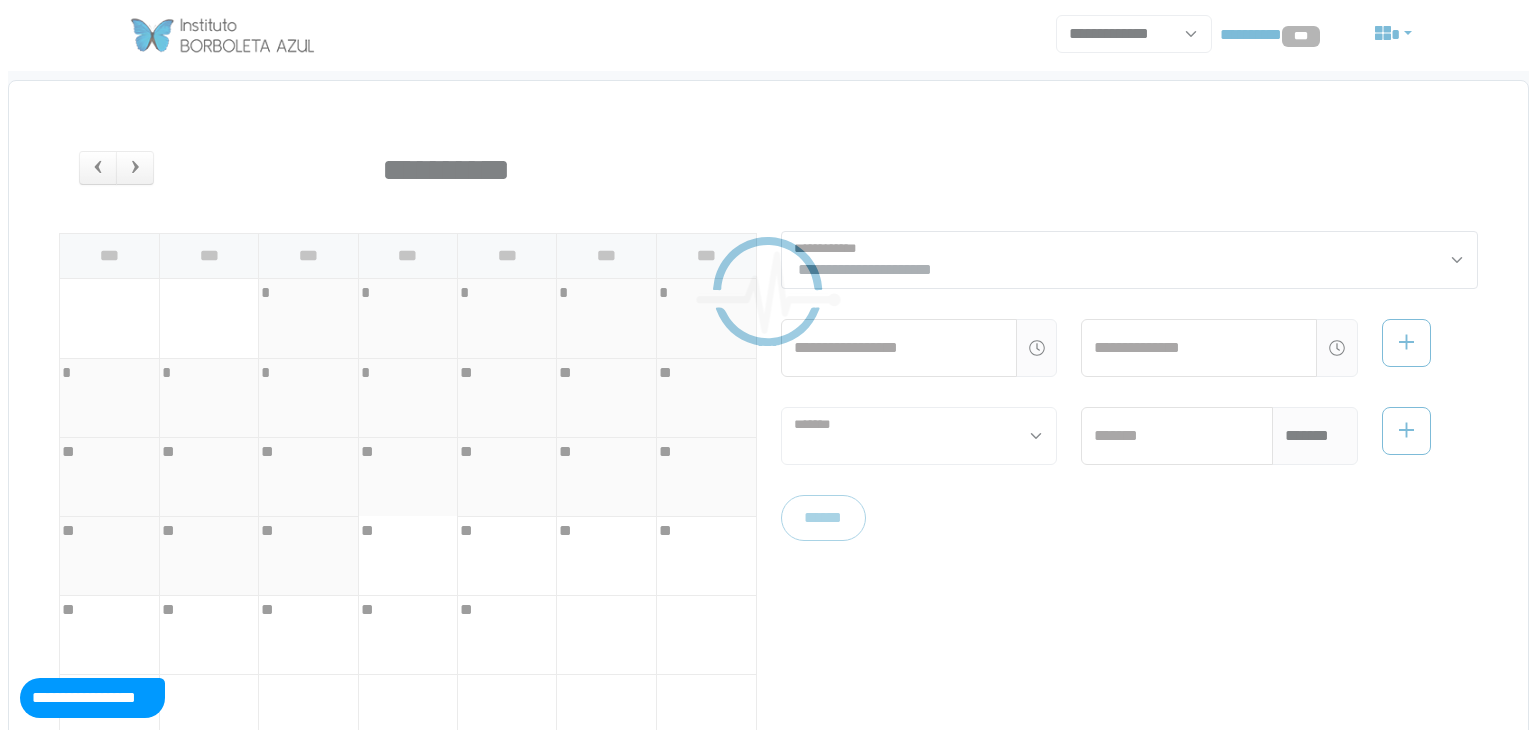 scroll, scrollTop: 0, scrollLeft: 0, axis: both 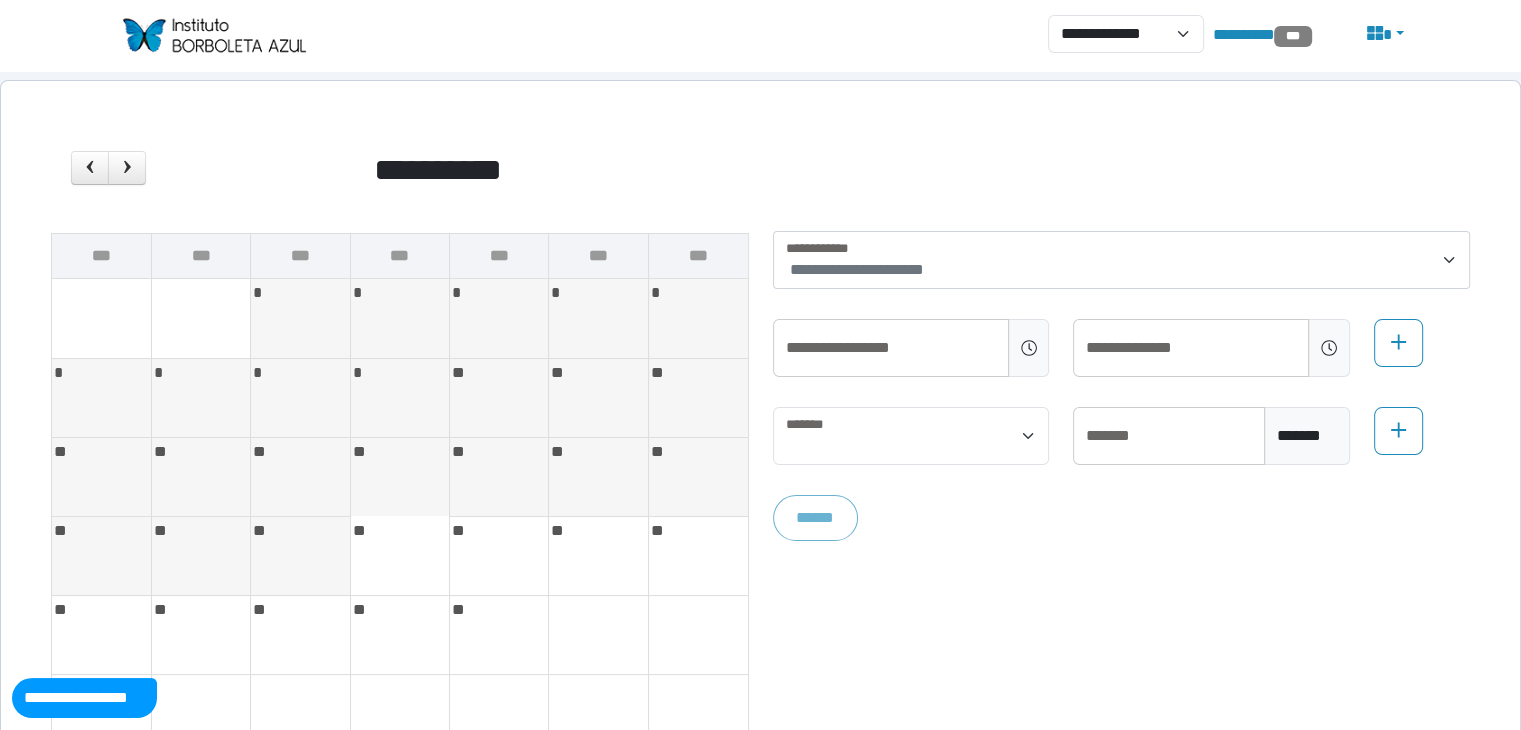 click on "**********" at bounding box center (1124, 270) 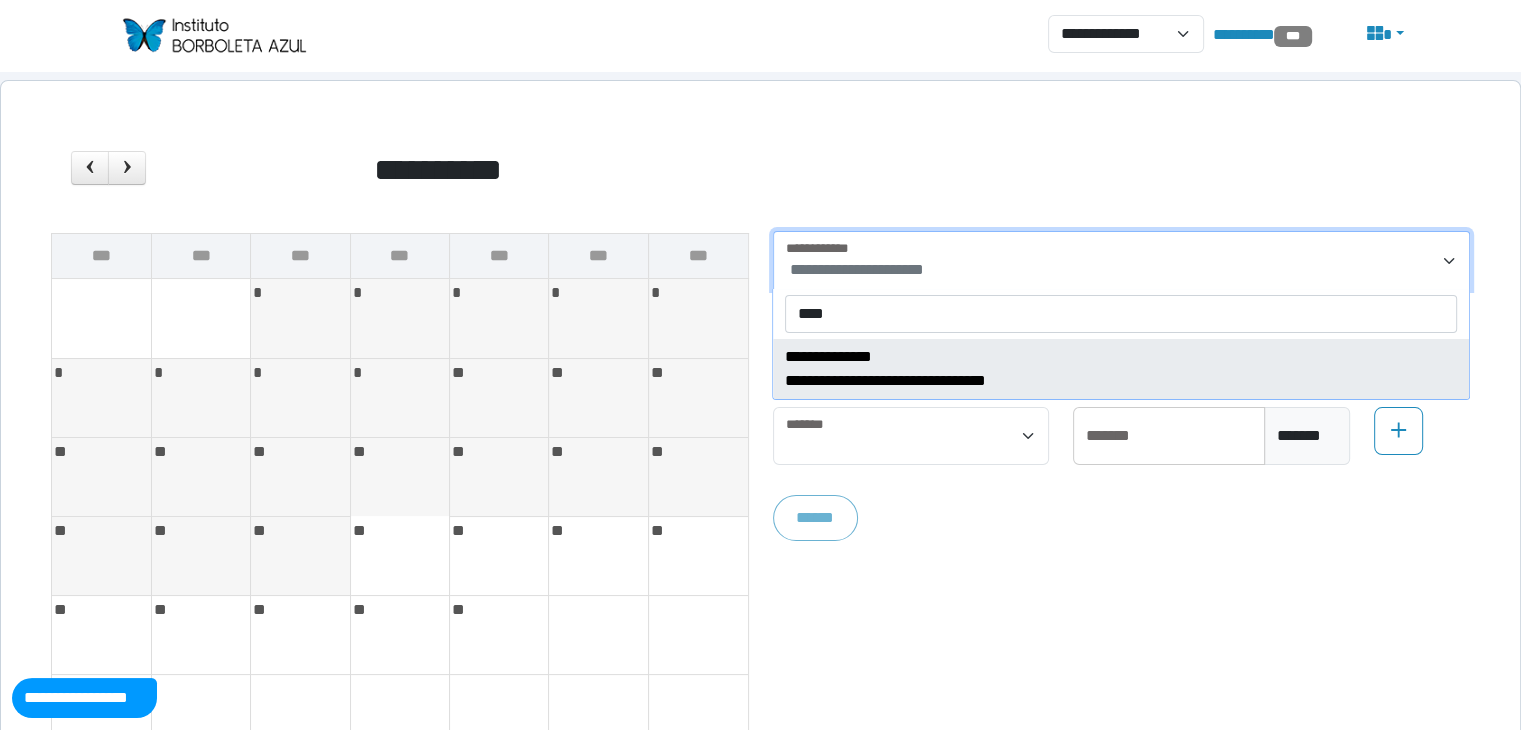 type on "****" 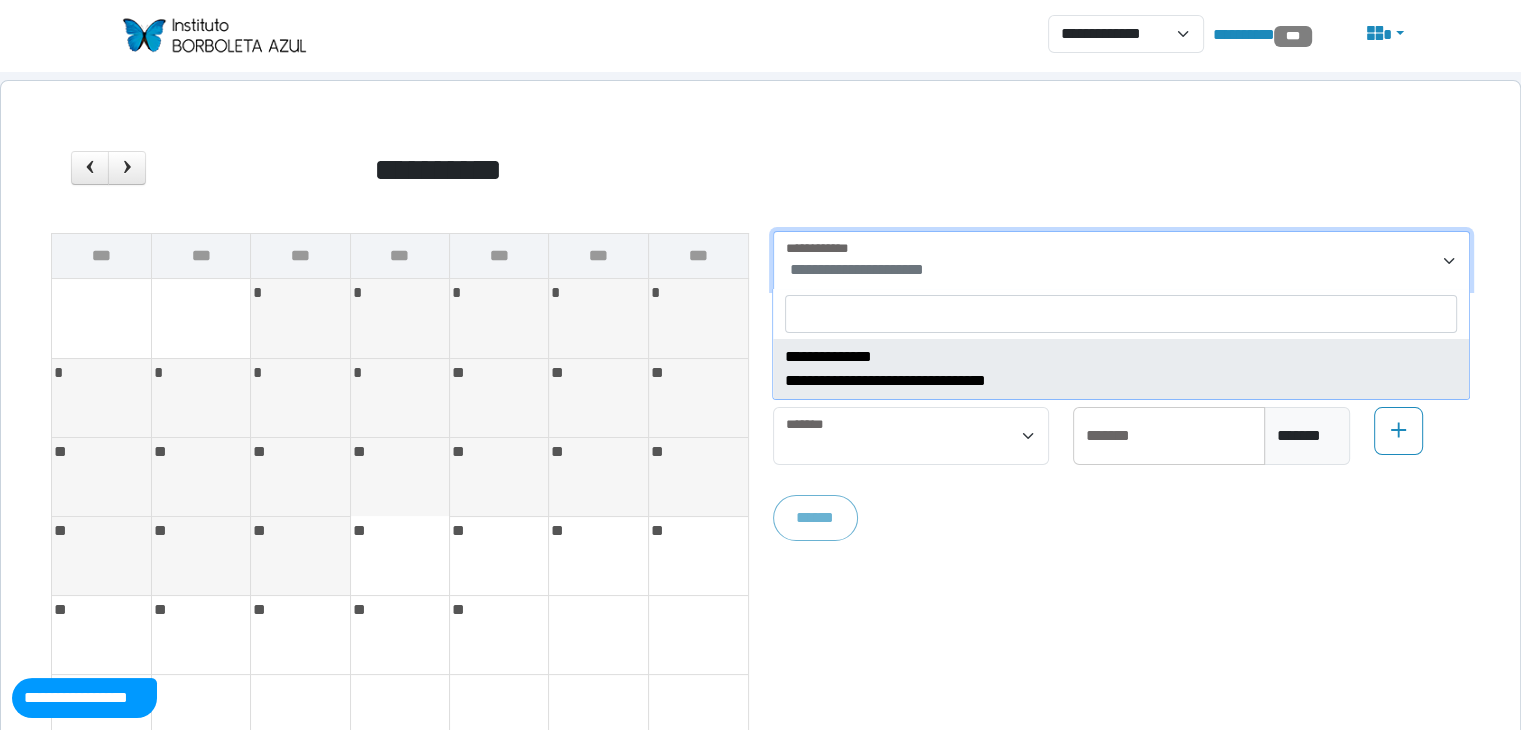 select on "****" 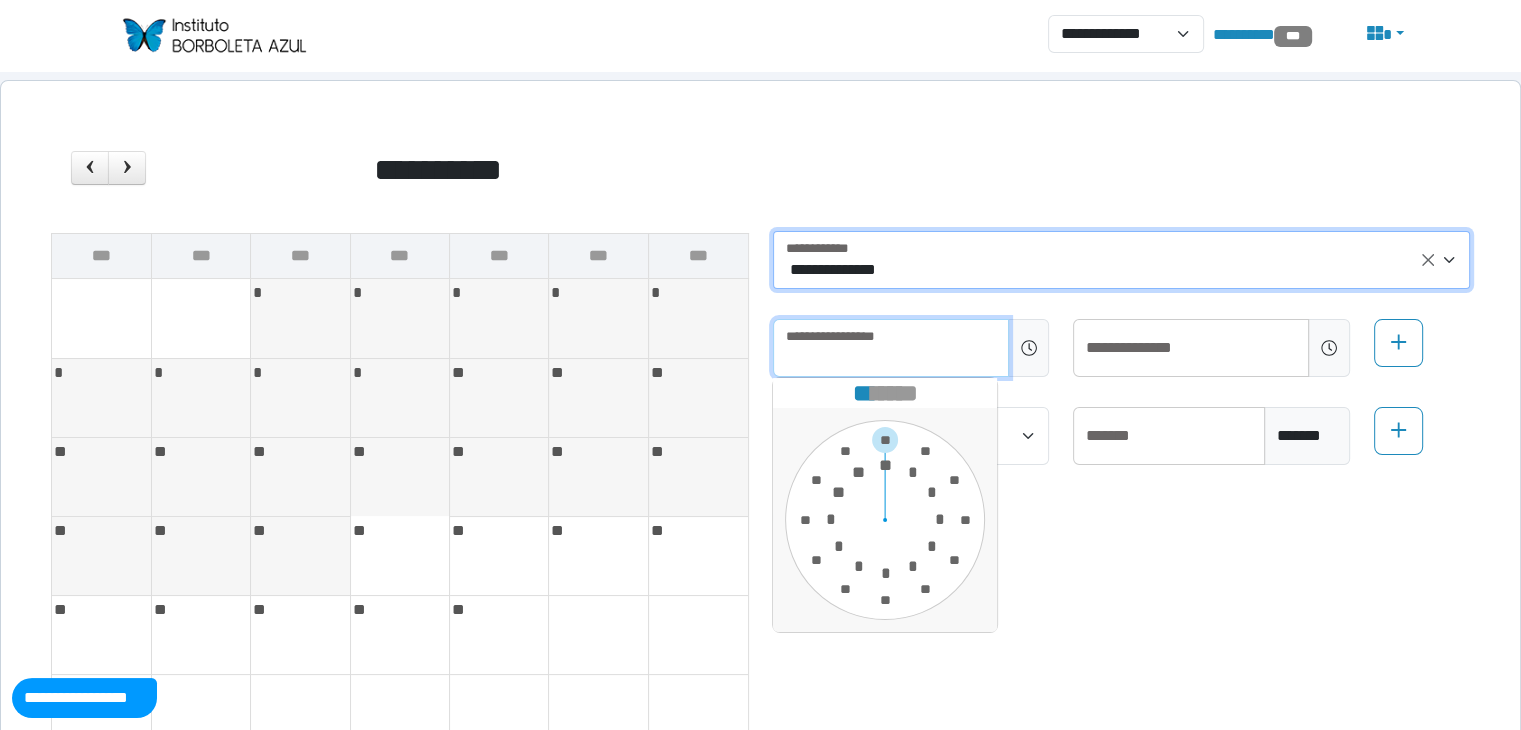 click at bounding box center (891, 348) 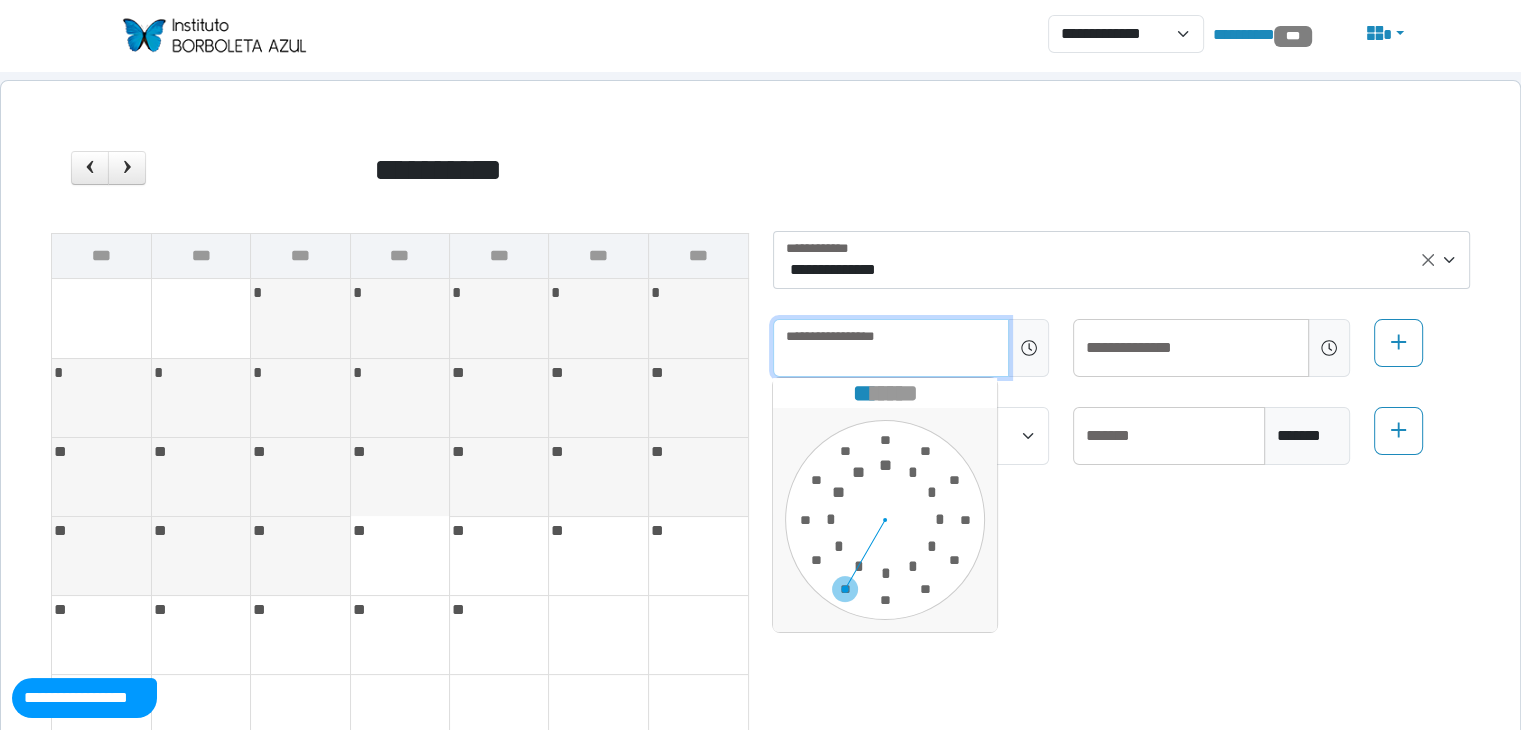 click on "** * * * * * * * * * ** ** ** ** ** ** ** ** ** ** ** ** ** ** ** ** ** ** ** ** ** ** ** ** ** **" at bounding box center [885, 520] 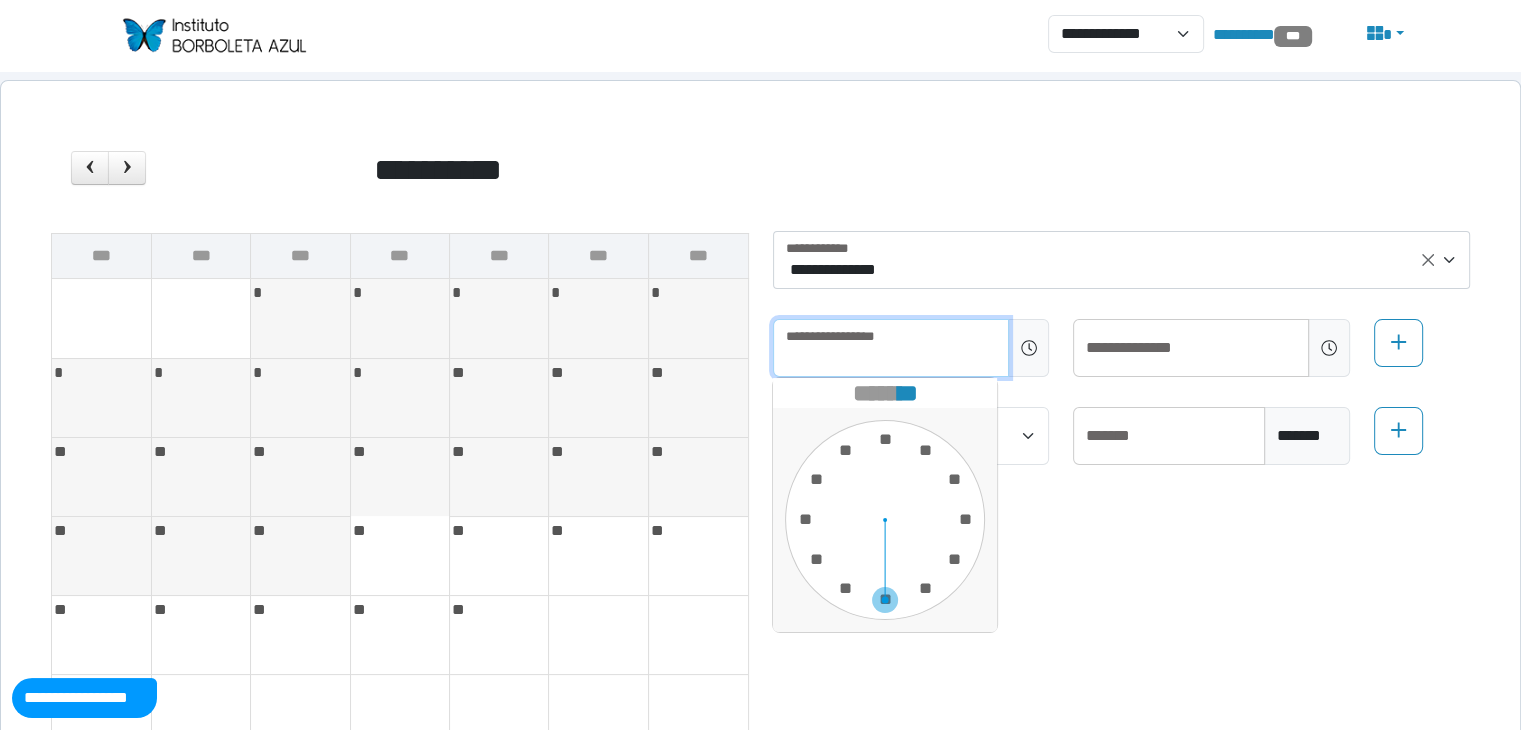 click on "** * * * * * * * * * ** ** ** ** ** ** ** ** ** ** ** ** ** ** ** ** ** ** ** ** ** ** ** ** ** **" at bounding box center [885, 520] 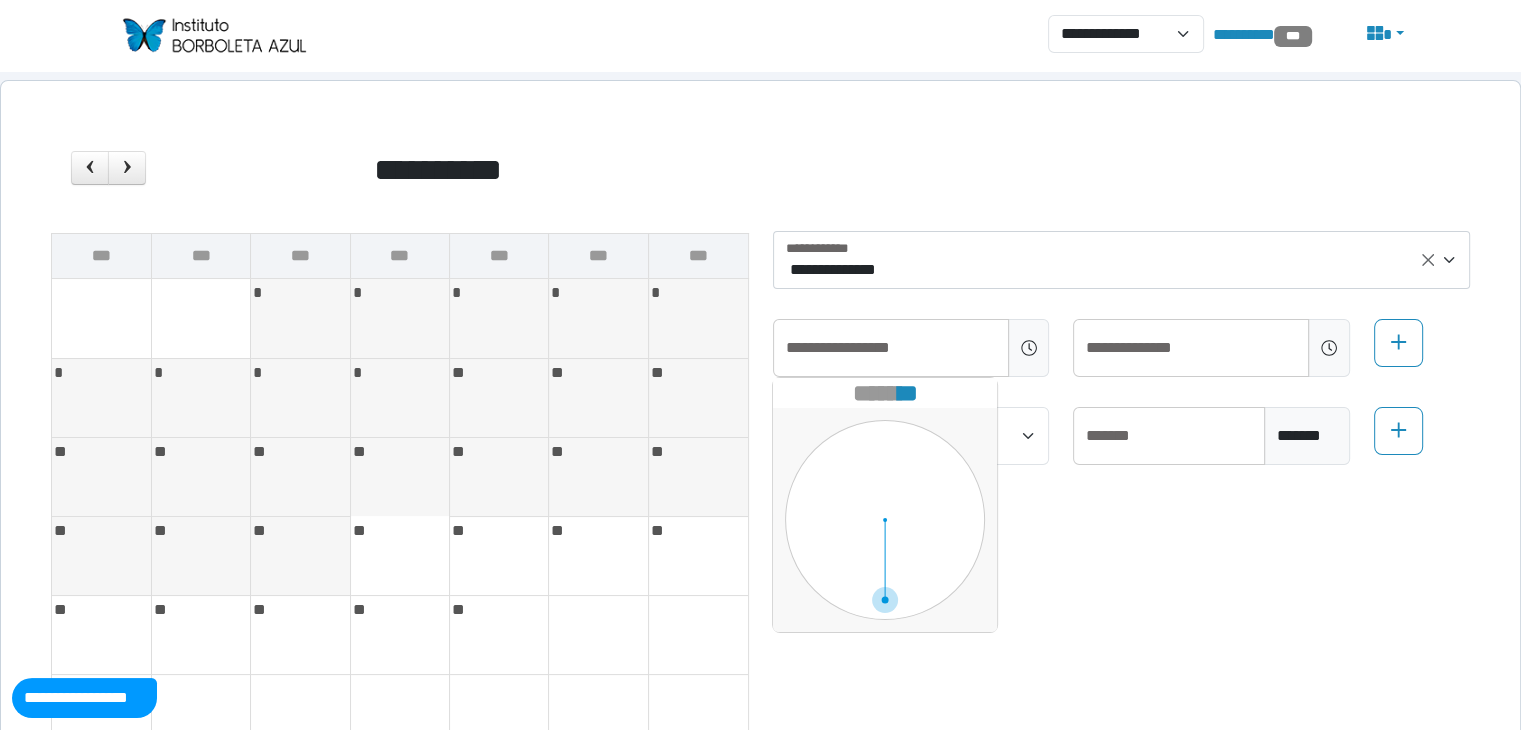 type on "*****" 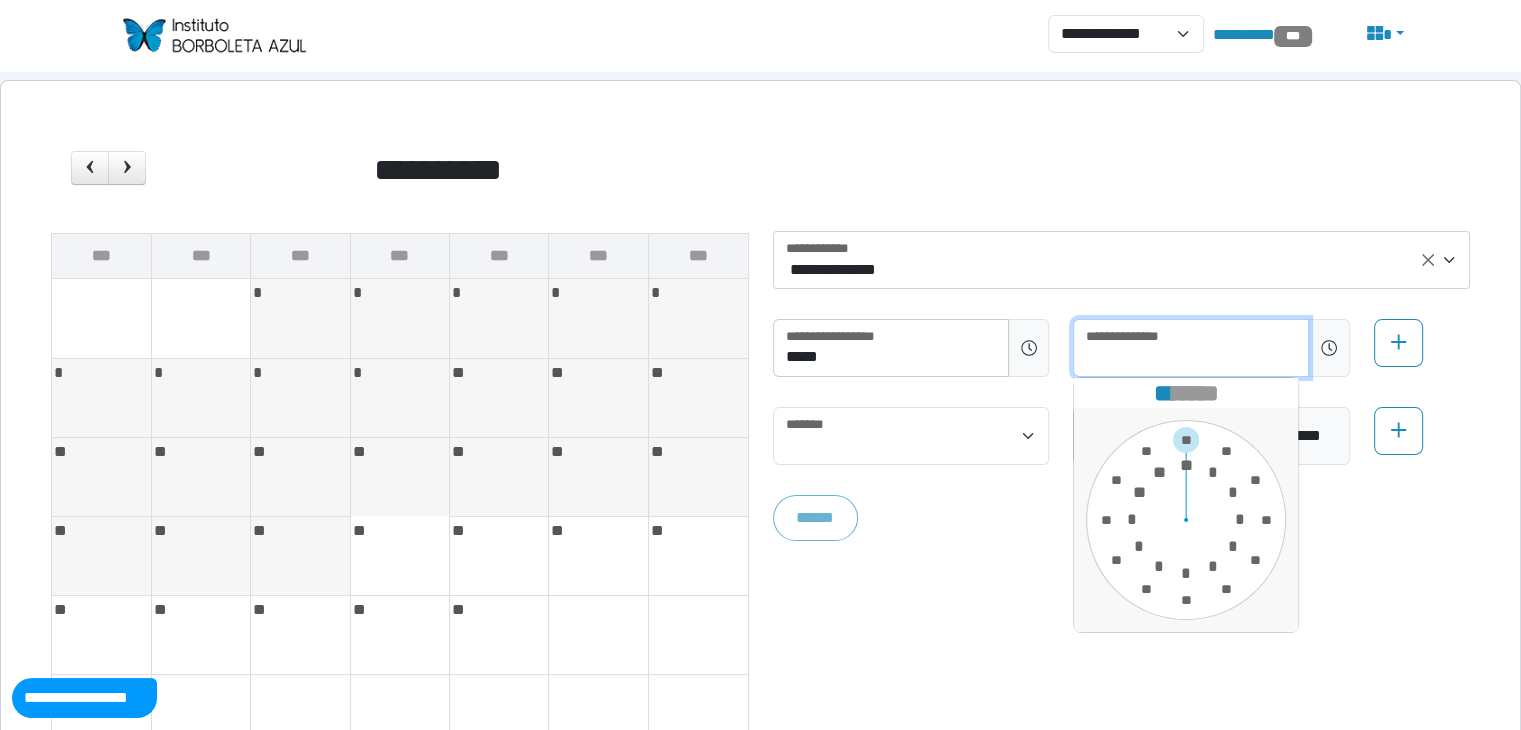 click at bounding box center [1191, 348] 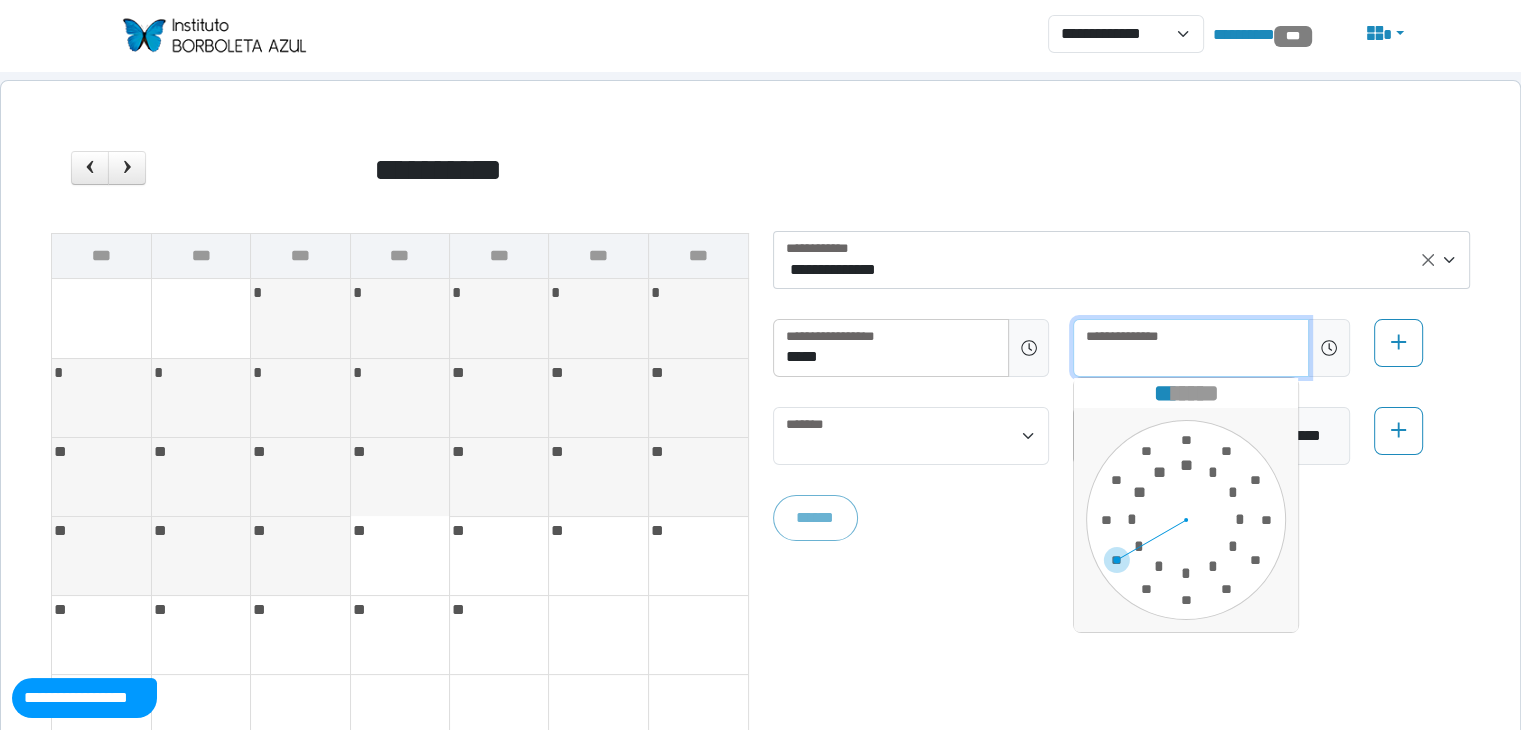 click on "** * * * * * * * * * ** ** ** ** ** ** ** ** ** ** ** ** ** ** ** ** ** ** ** ** ** ** ** ** ** **" at bounding box center (1186, 520) 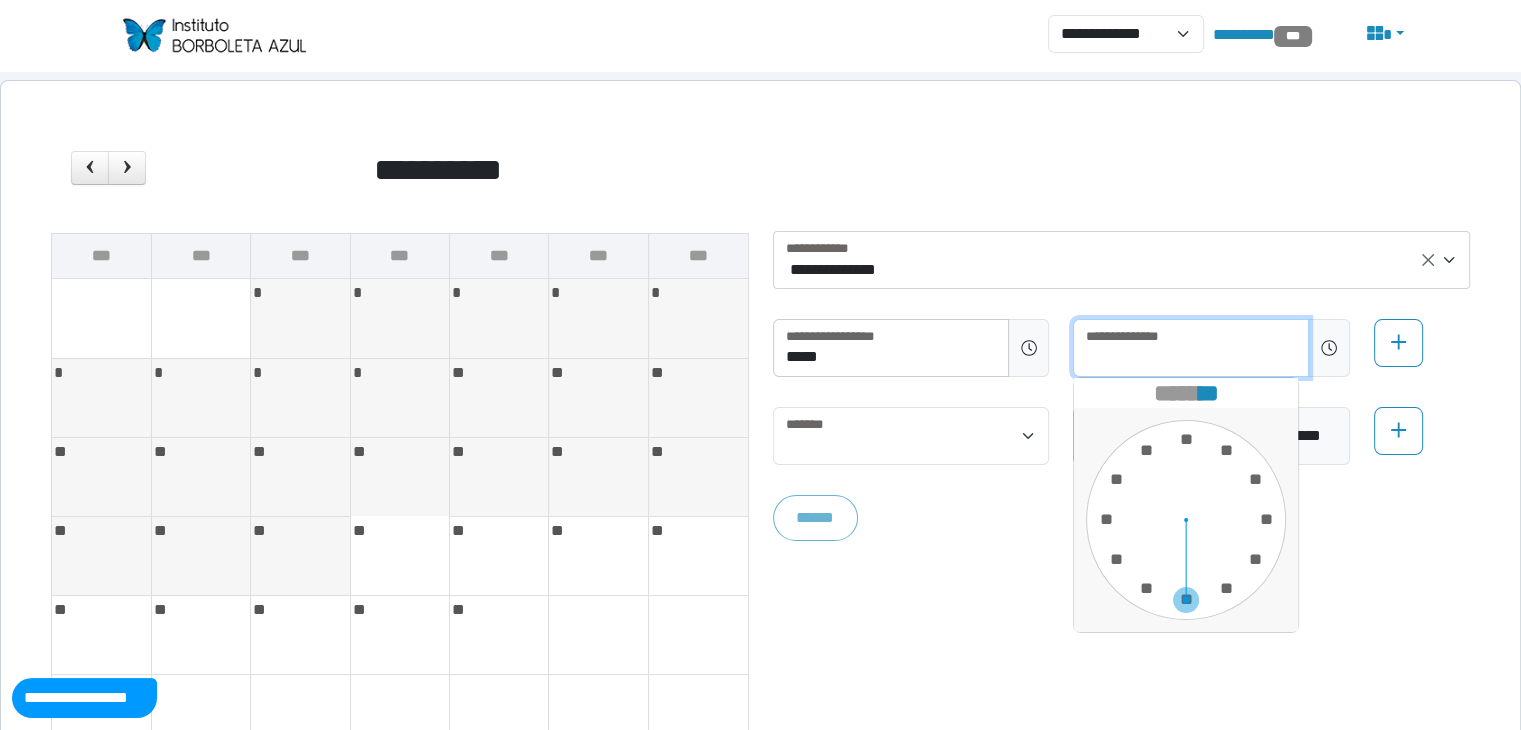click on "** * * * * * * * * * ** ** ** ** ** ** ** ** ** ** ** ** ** ** ** ** ** ** ** ** ** ** ** ** ** **" at bounding box center (1186, 520) 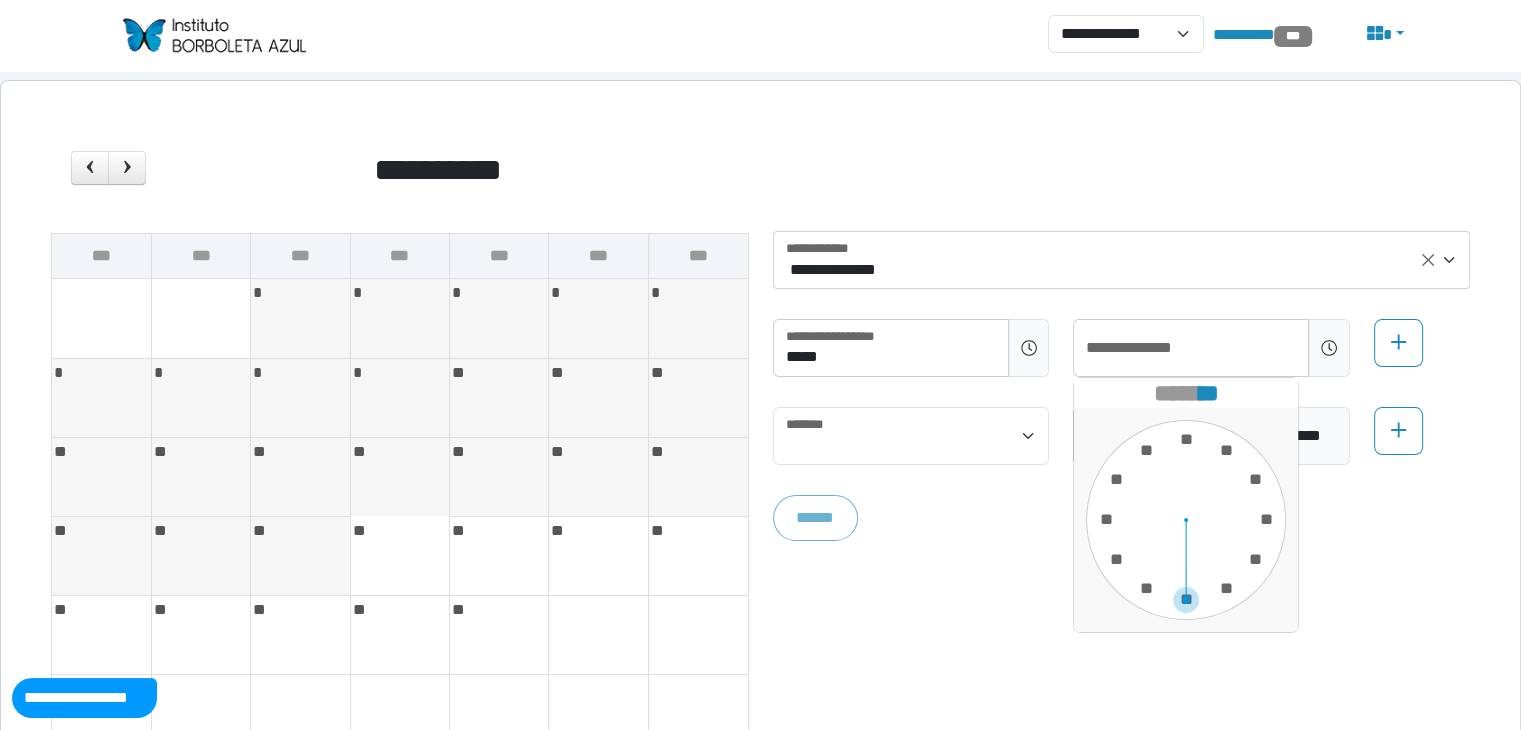 type on "*****" 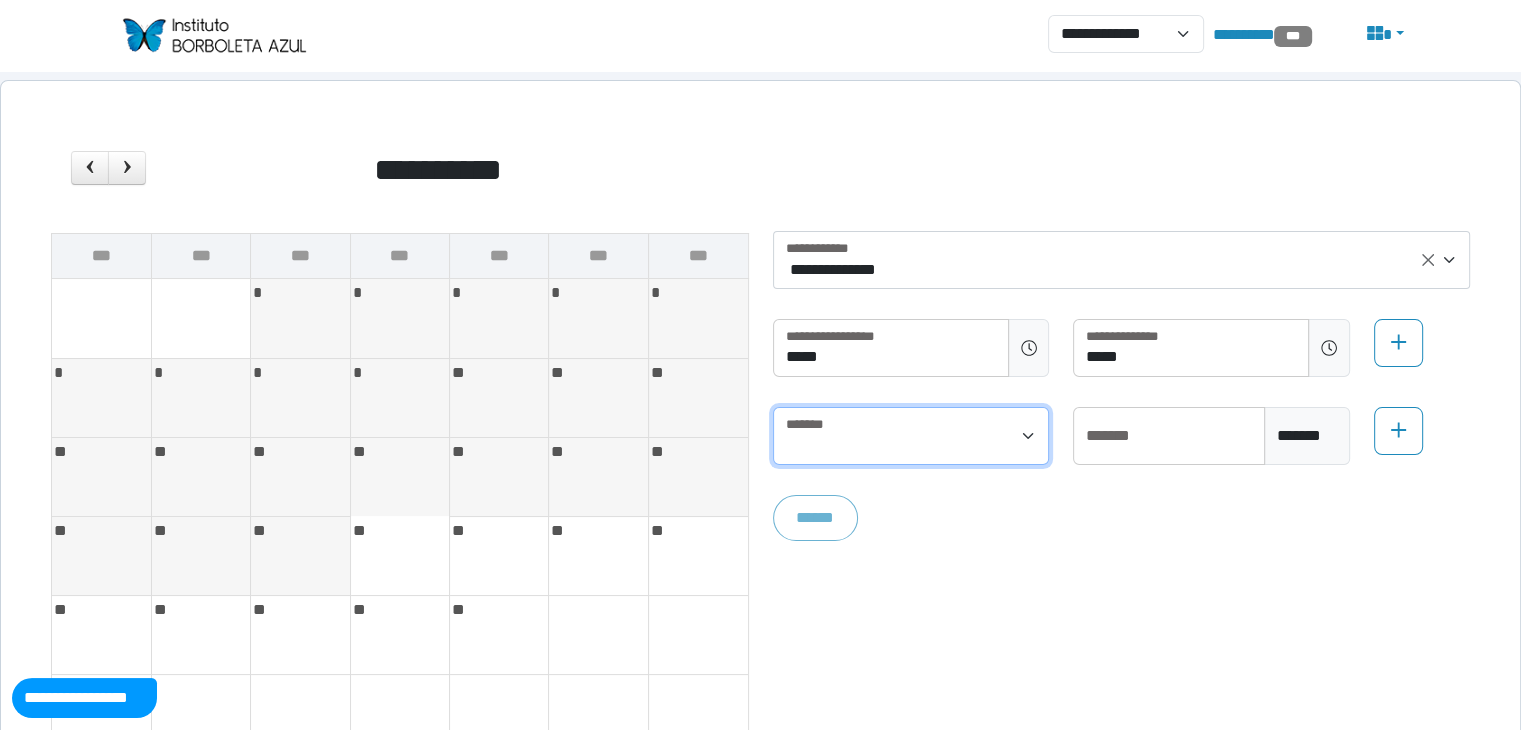 click at bounding box center [911, 436] 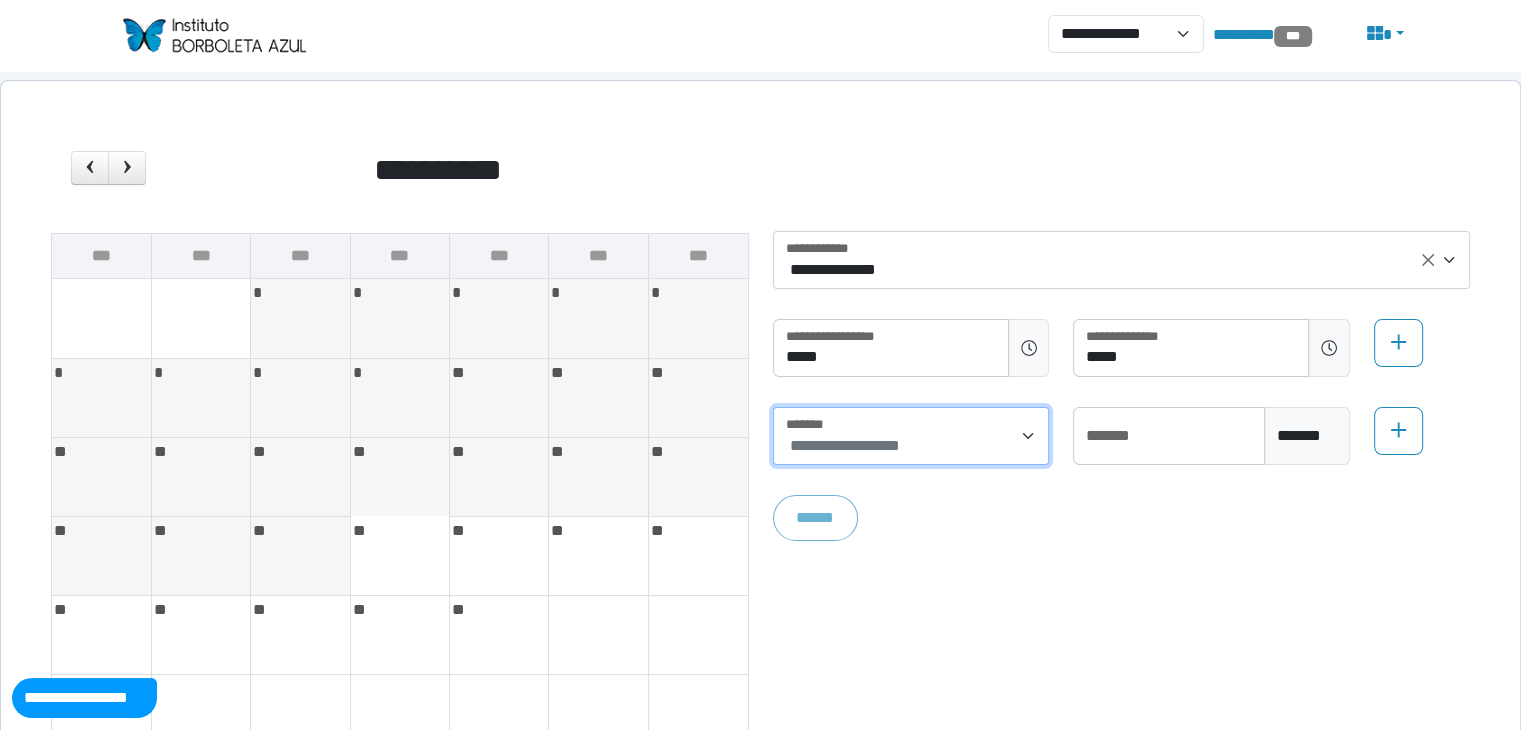 click on "**********" at bounding box center (845, 445) 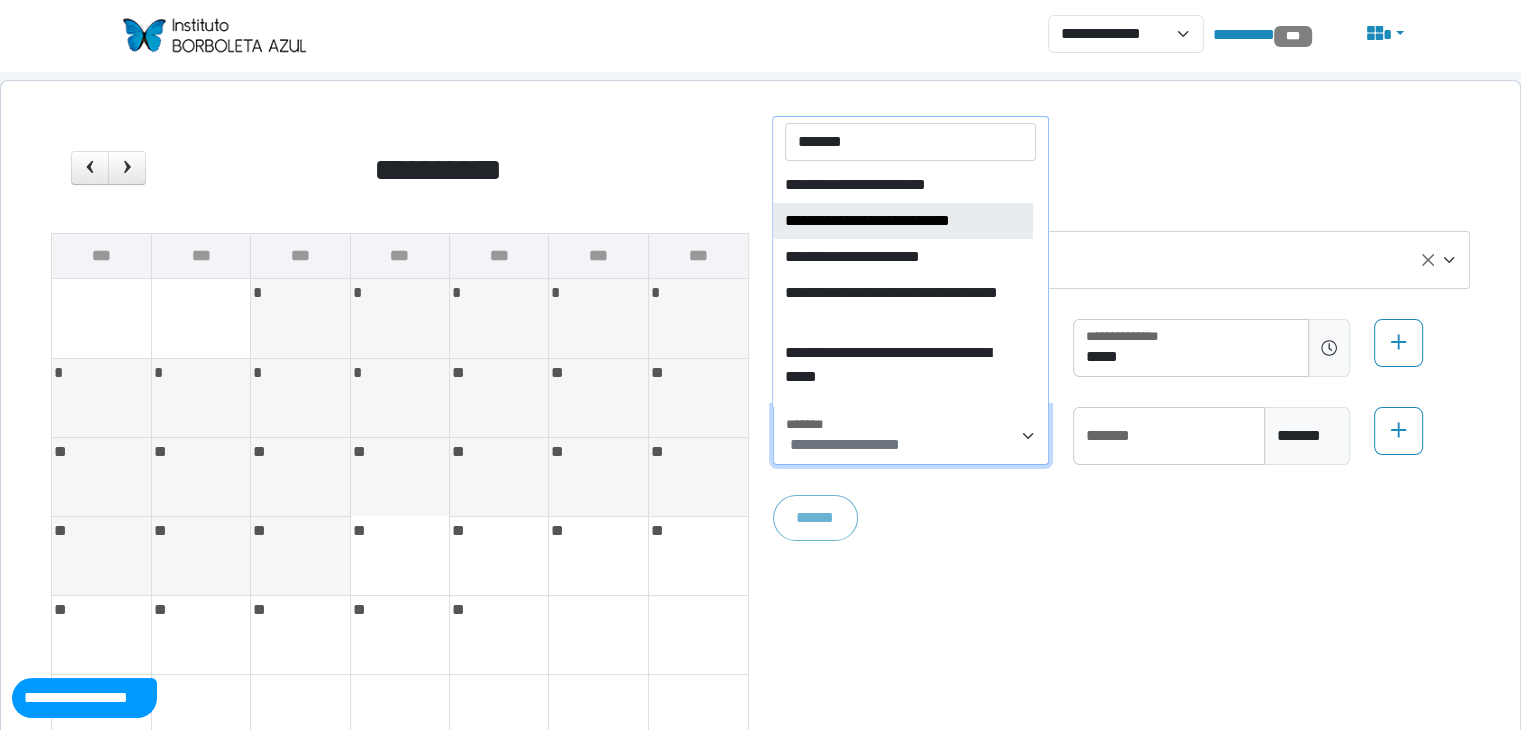 type on "*******" 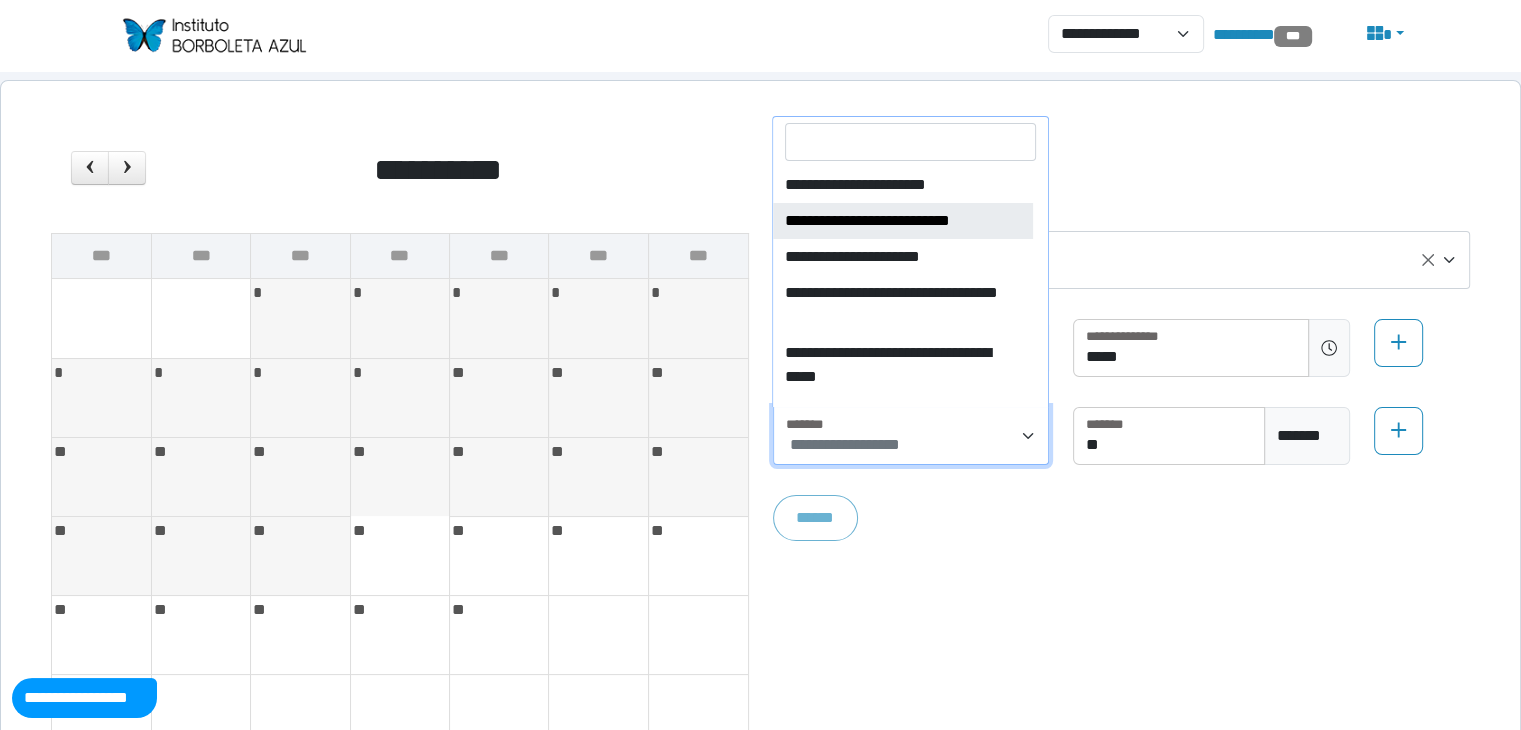 select on "****" 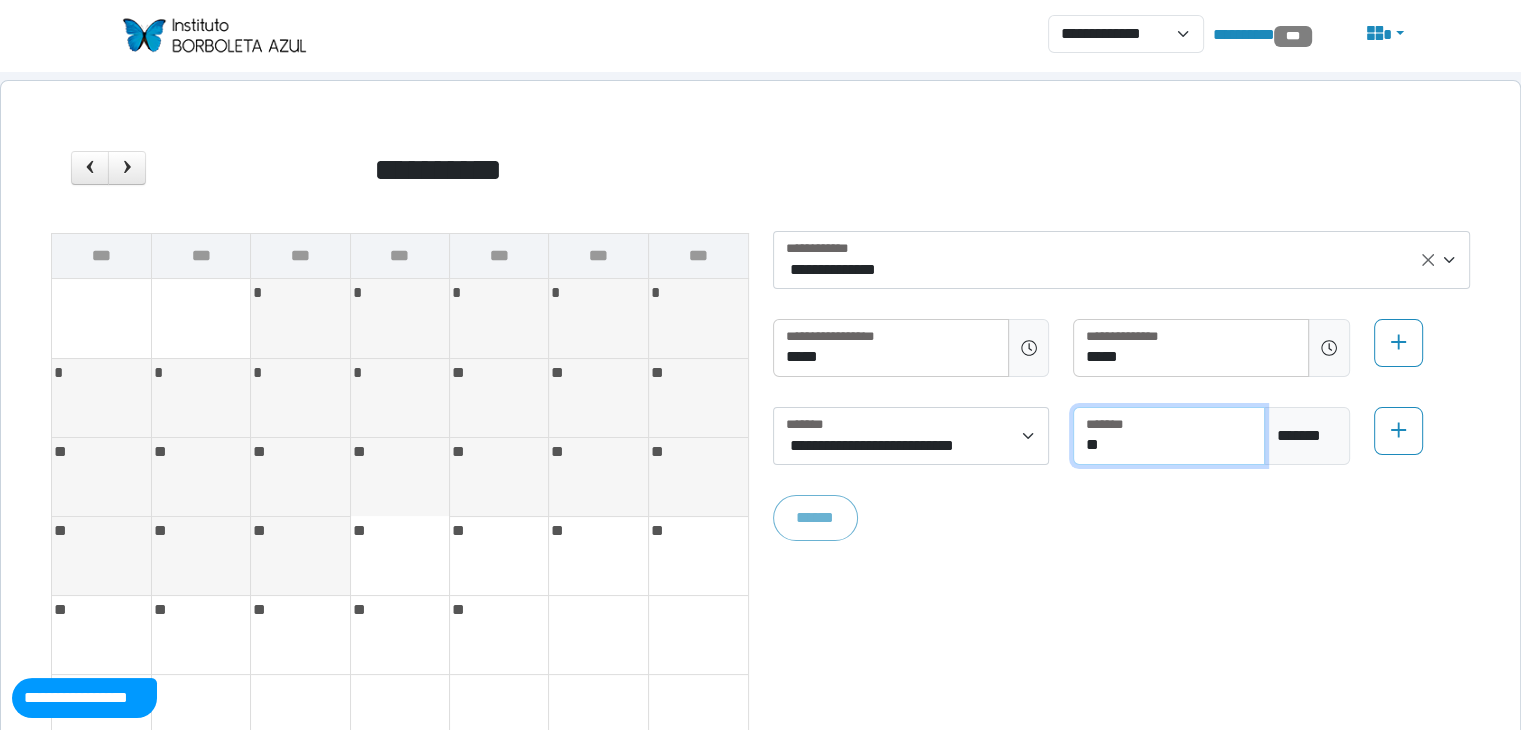 click on "**" at bounding box center [1168, 436] 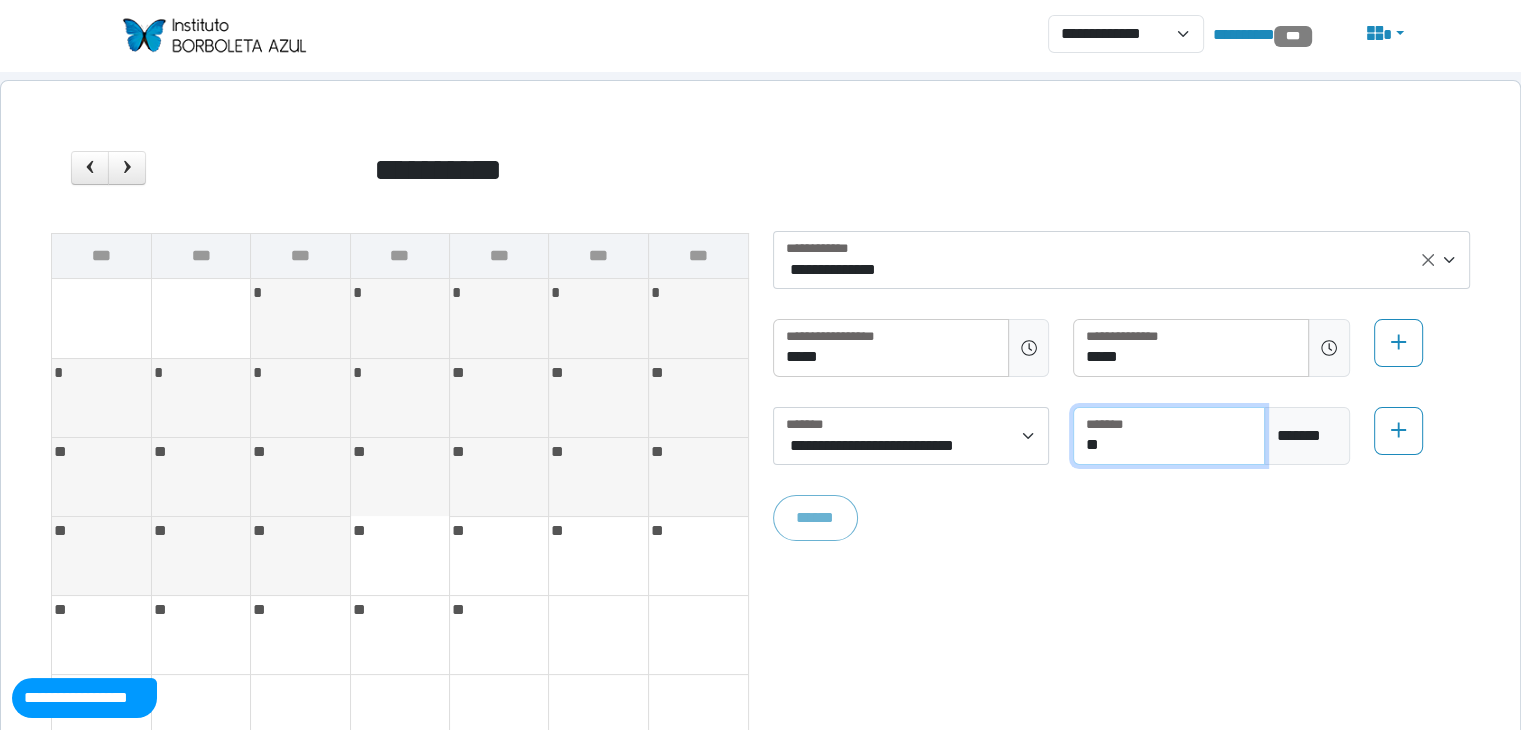 type on "**" 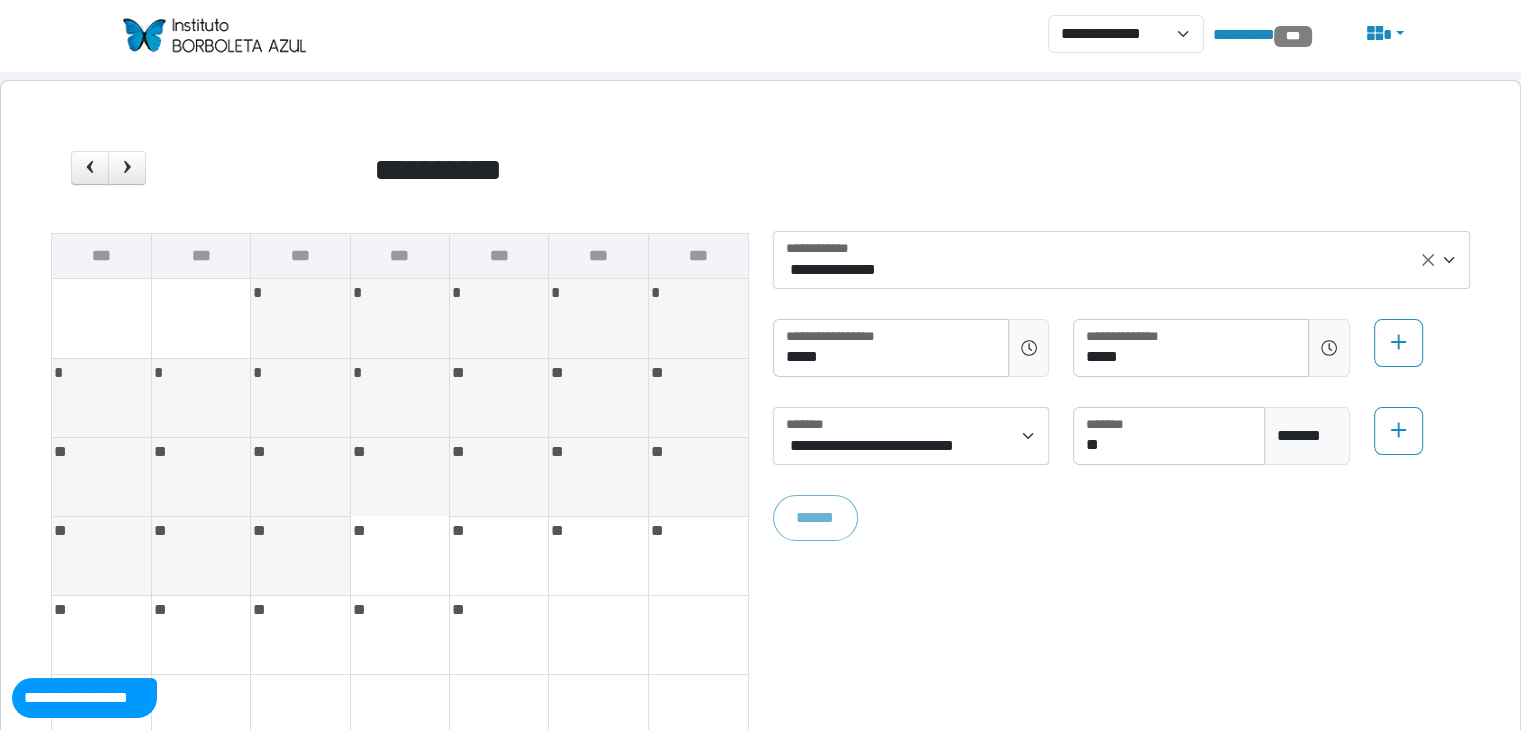 click on "**********" at bounding box center (1122, 442) 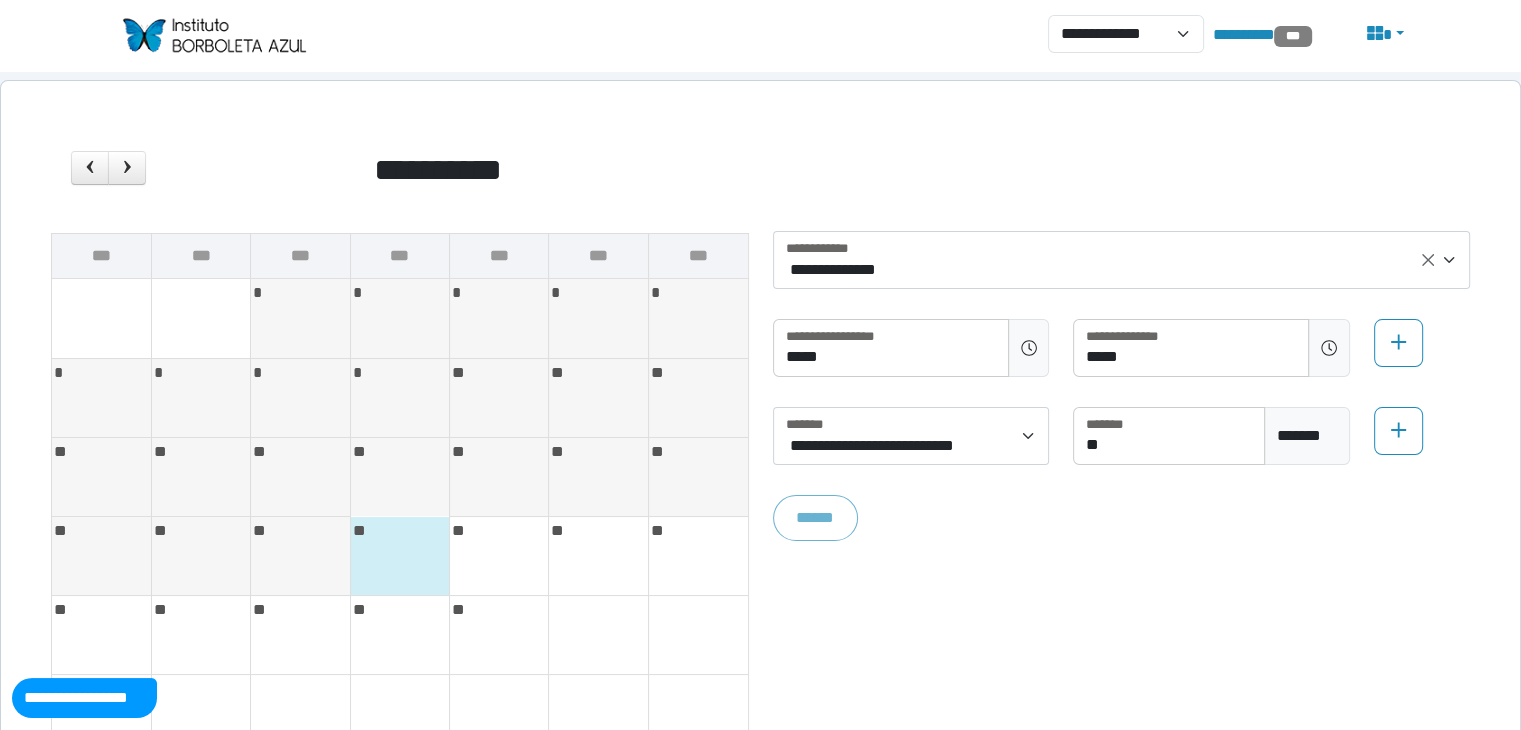 click on "**" at bounding box center (399, 531) 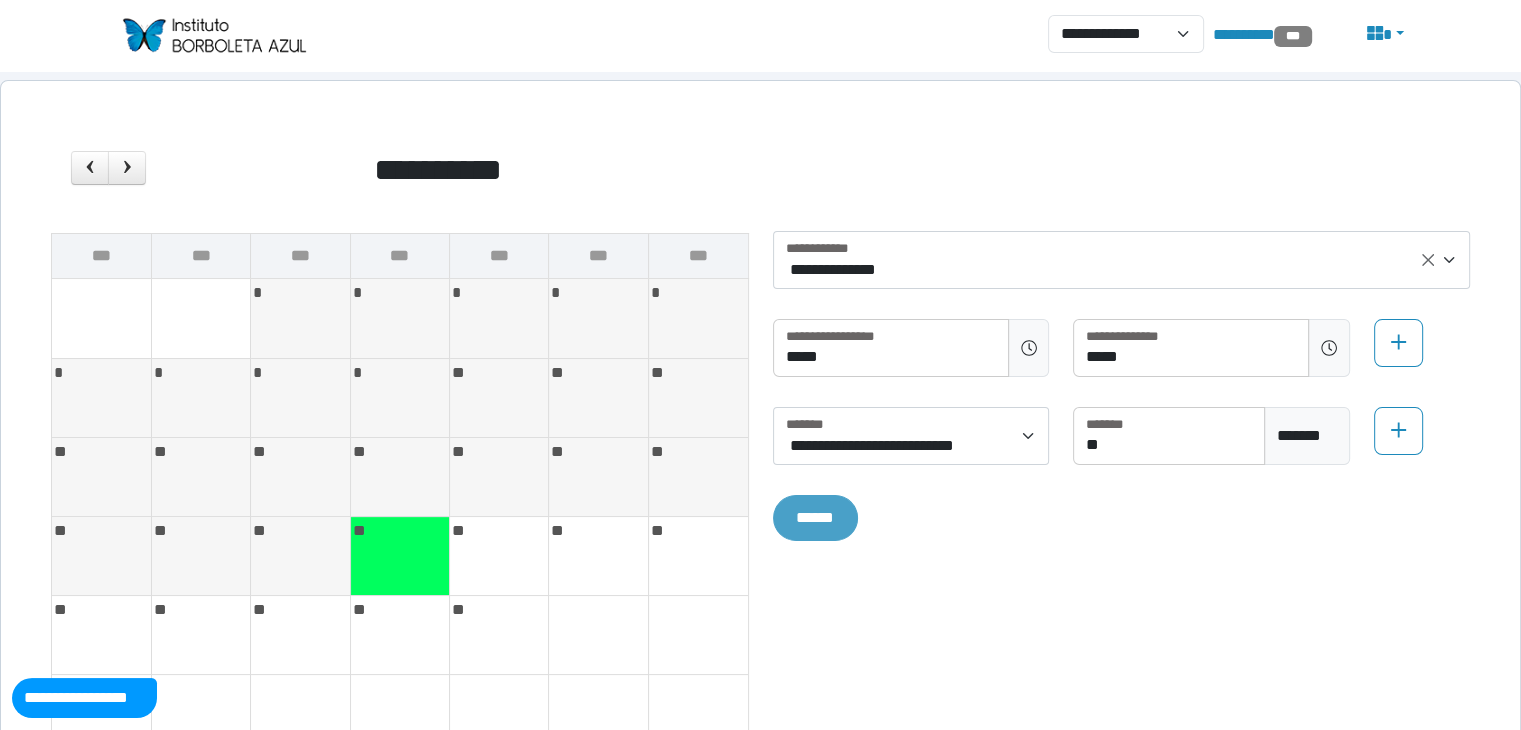 click on "******" at bounding box center (816, 518) 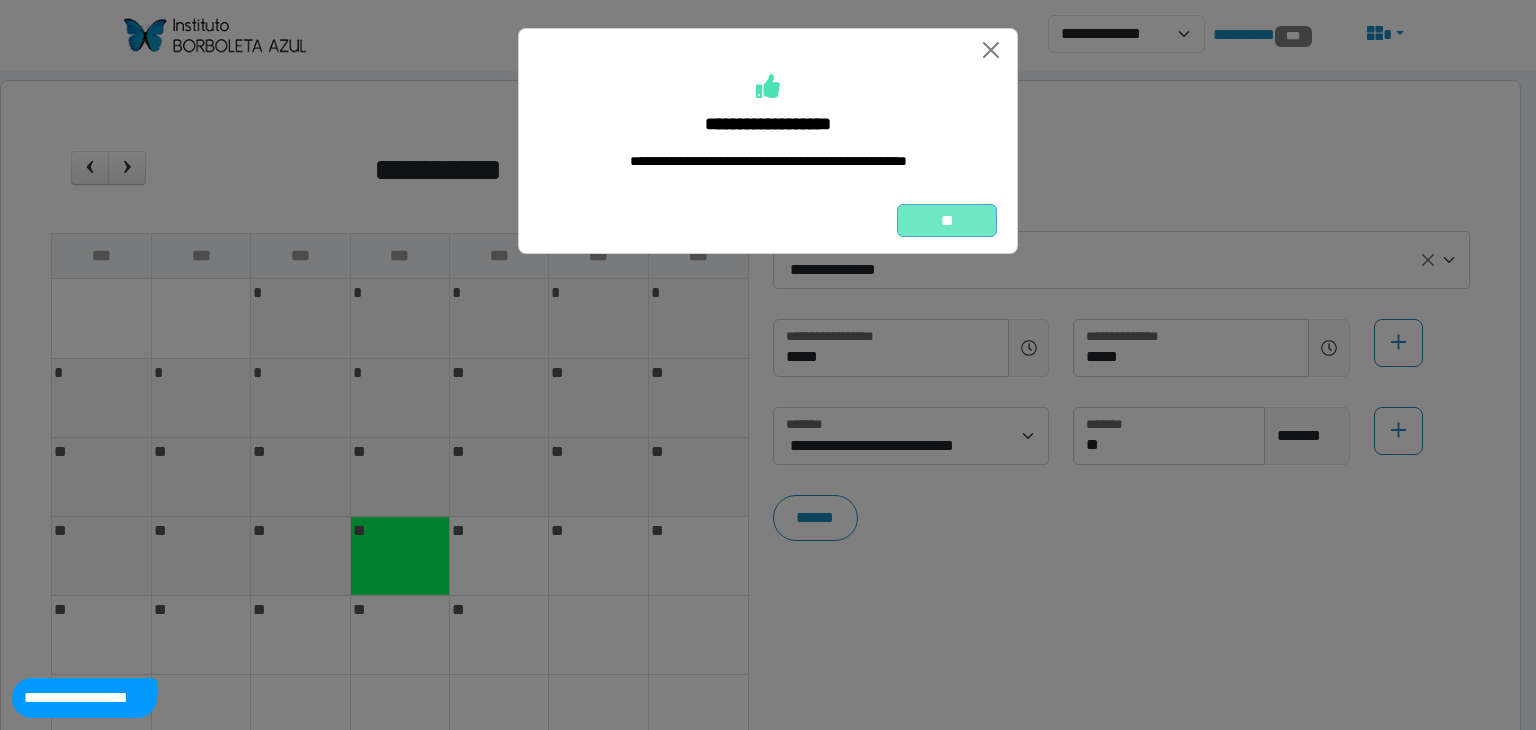 click on "**" at bounding box center (947, 221) 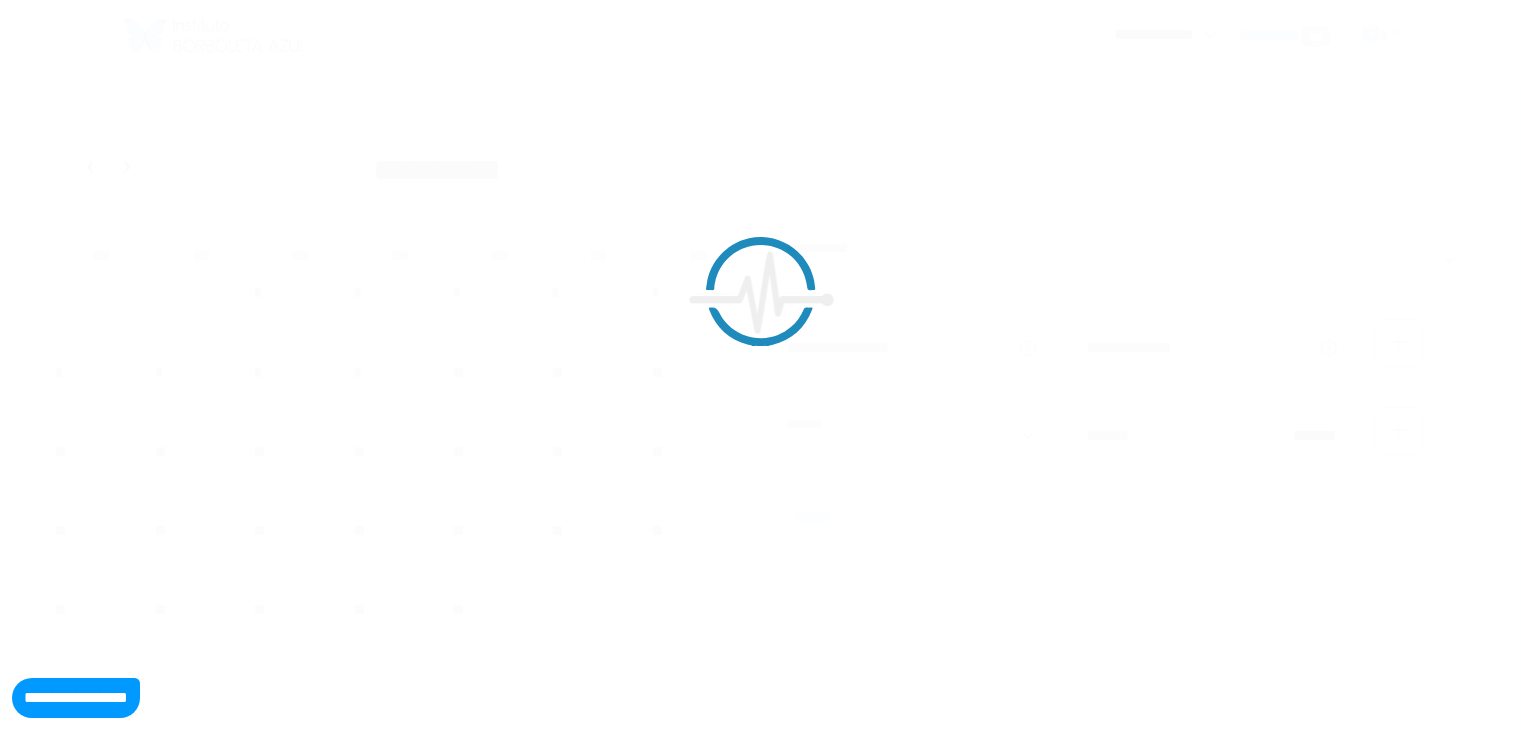 scroll, scrollTop: 0, scrollLeft: 0, axis: both 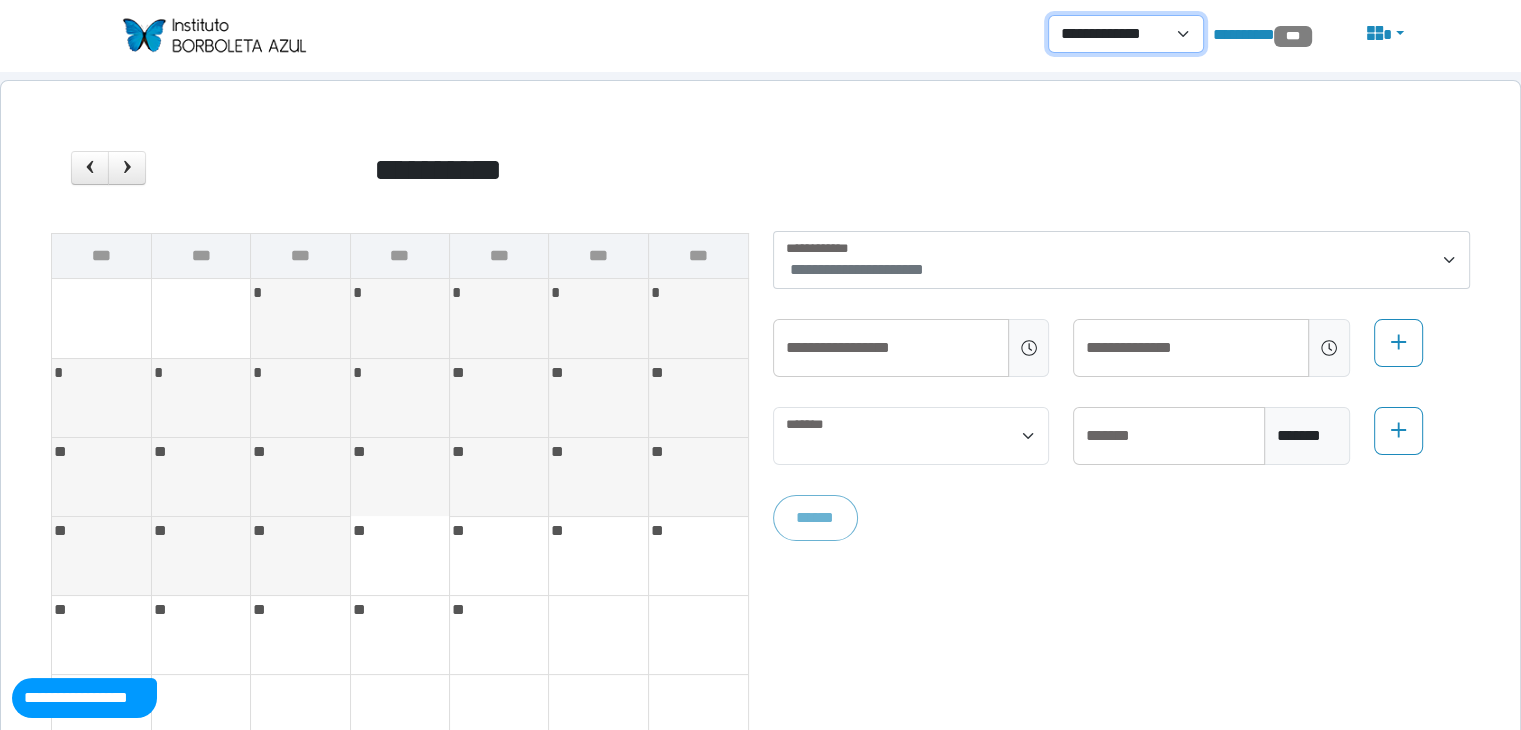 click on "**********" at bounding box center [1126, 34] 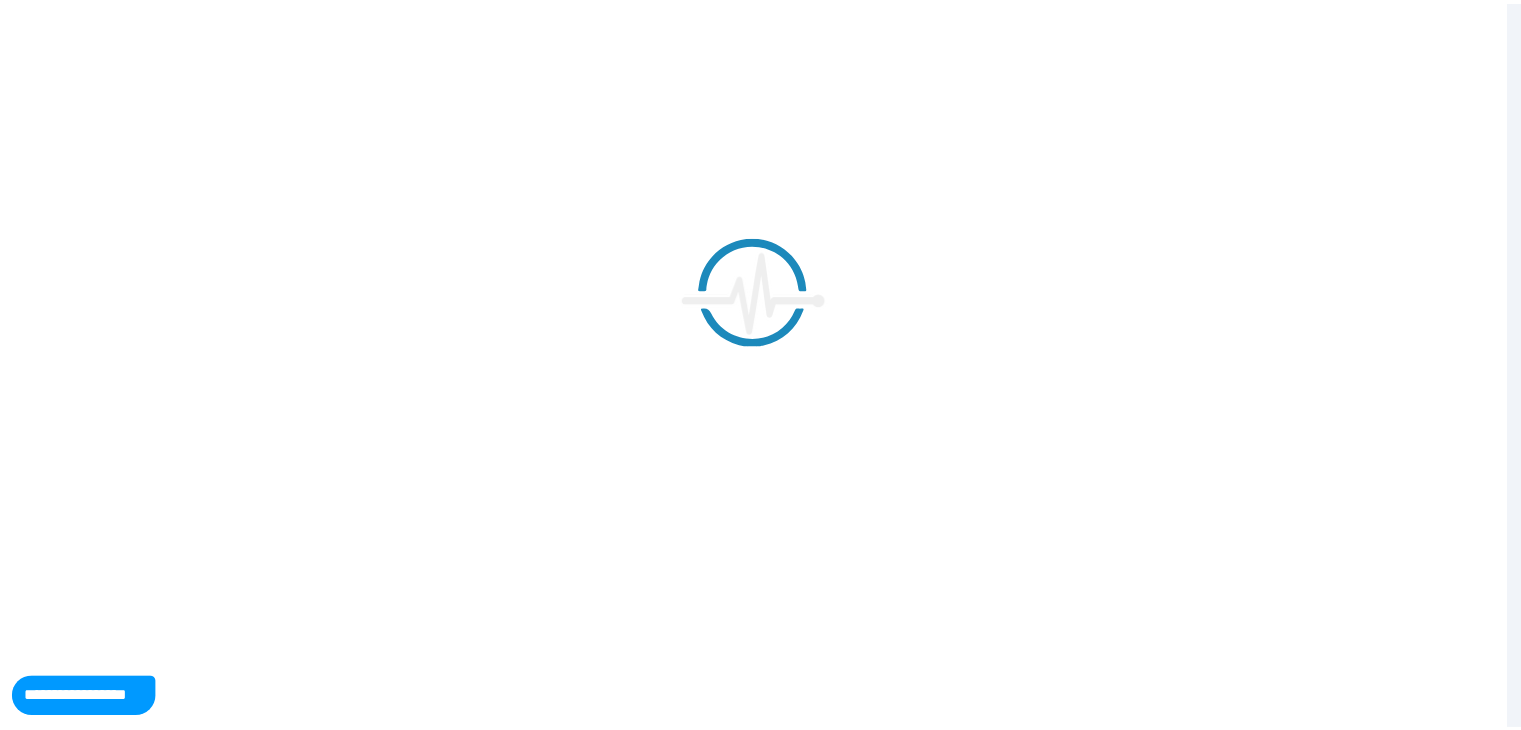 scroll, scrollTop: 0, scrollLeft: 0, axis: both 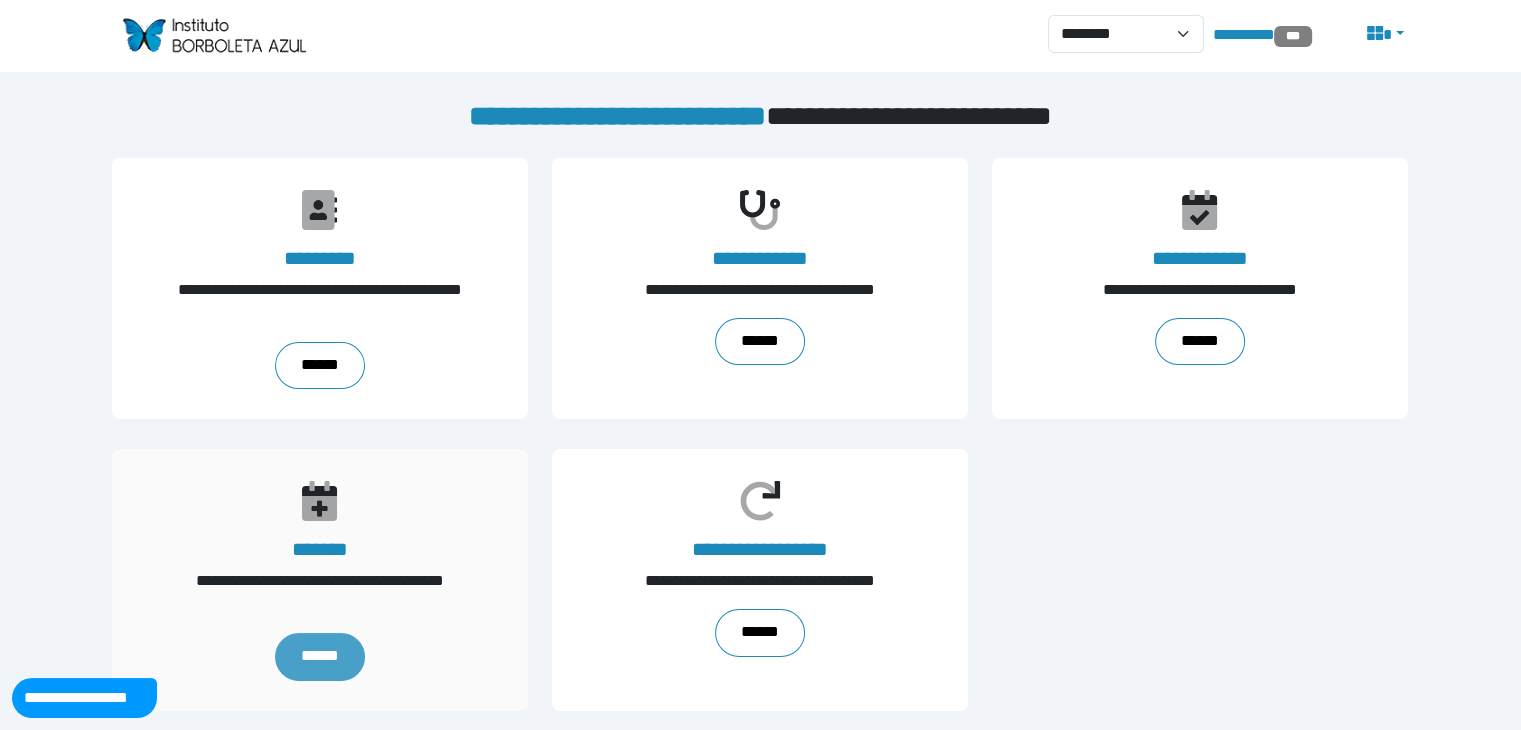 click on "******" at bounding box center (320, 656) 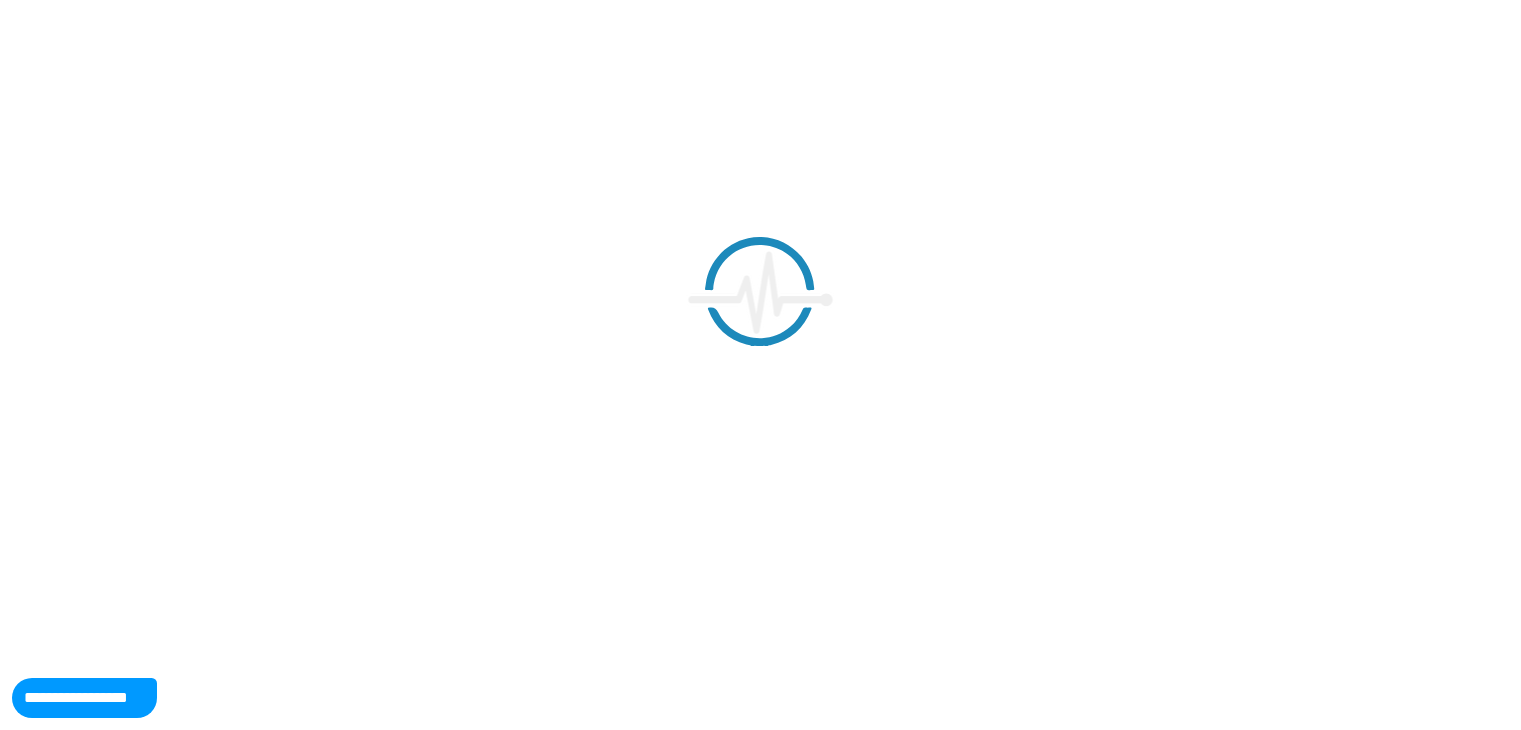 scroll, scrollTop: 0, scrollLeft: 0, axis: both 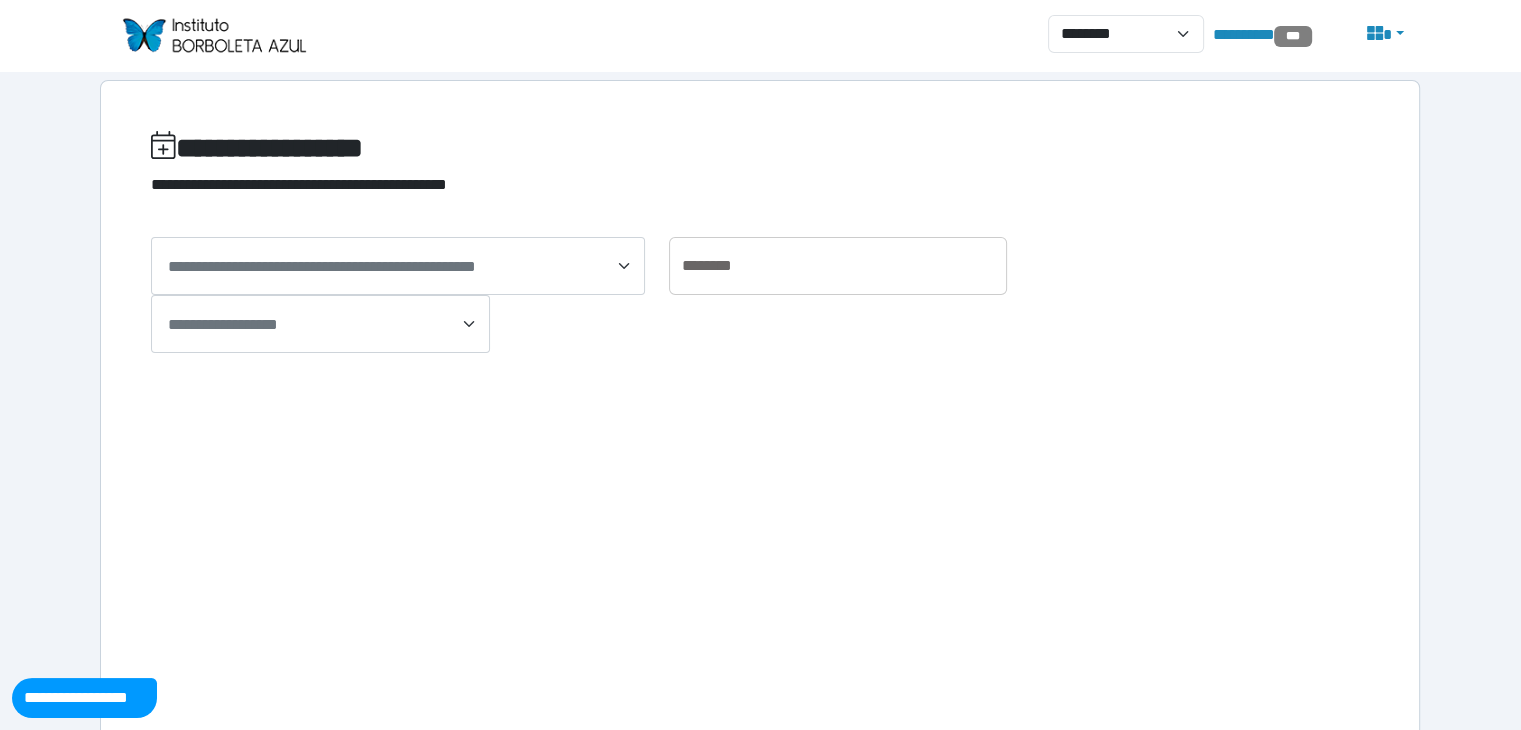 click on "**********" at bounding box center [398, 266] 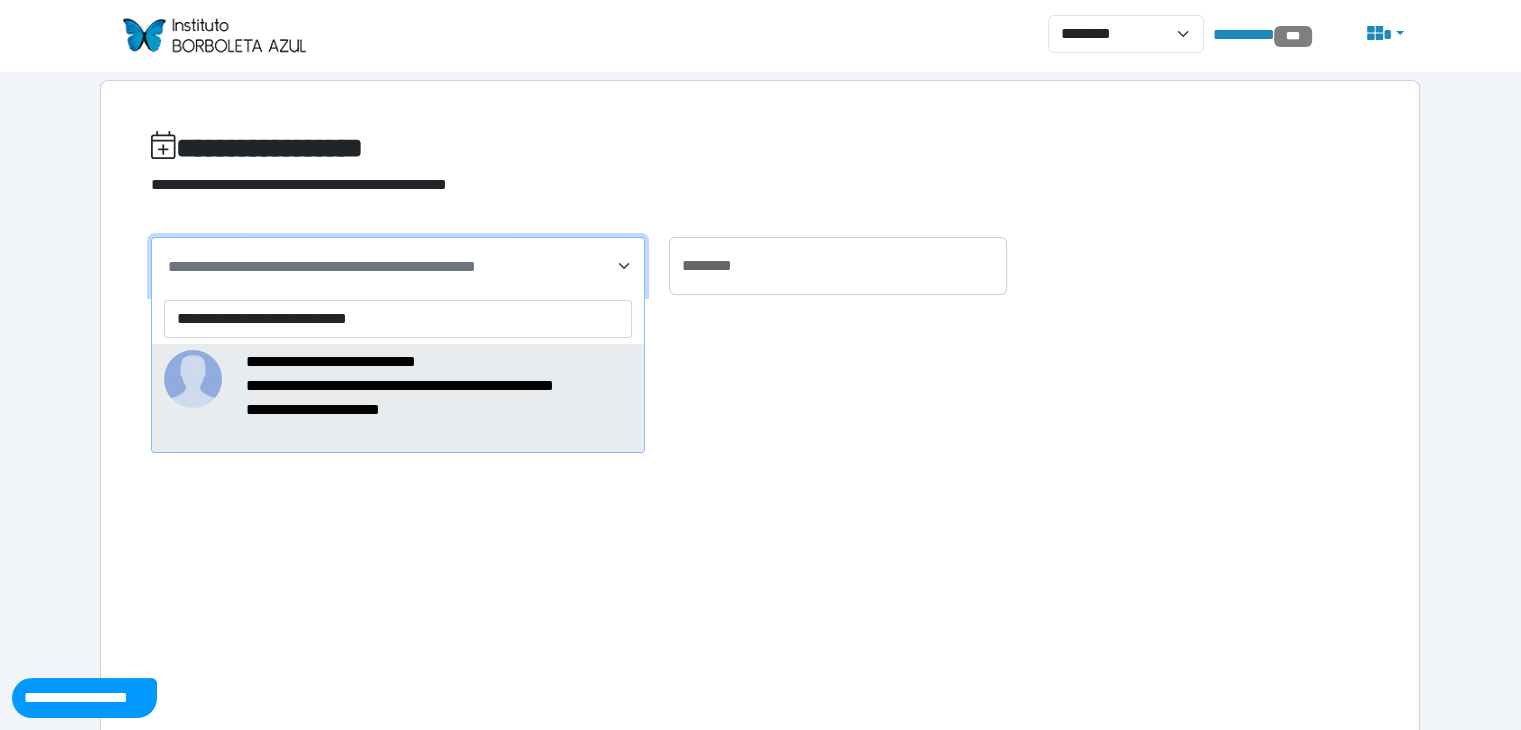 type on "**********" 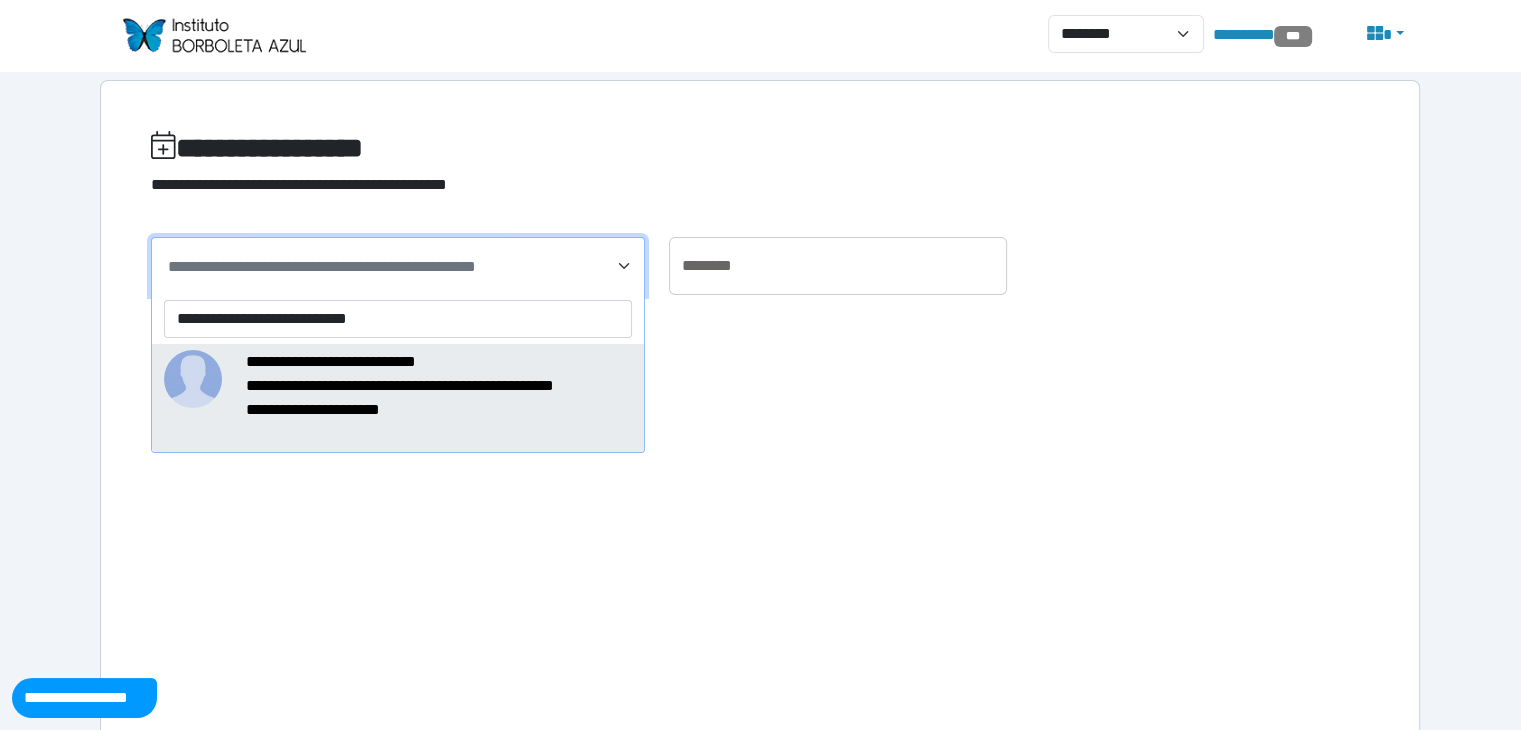 drag, startPoint x: 452, startPoint y: 370, endPoint x: 700, endPoint y: 351, distance: 248.72676 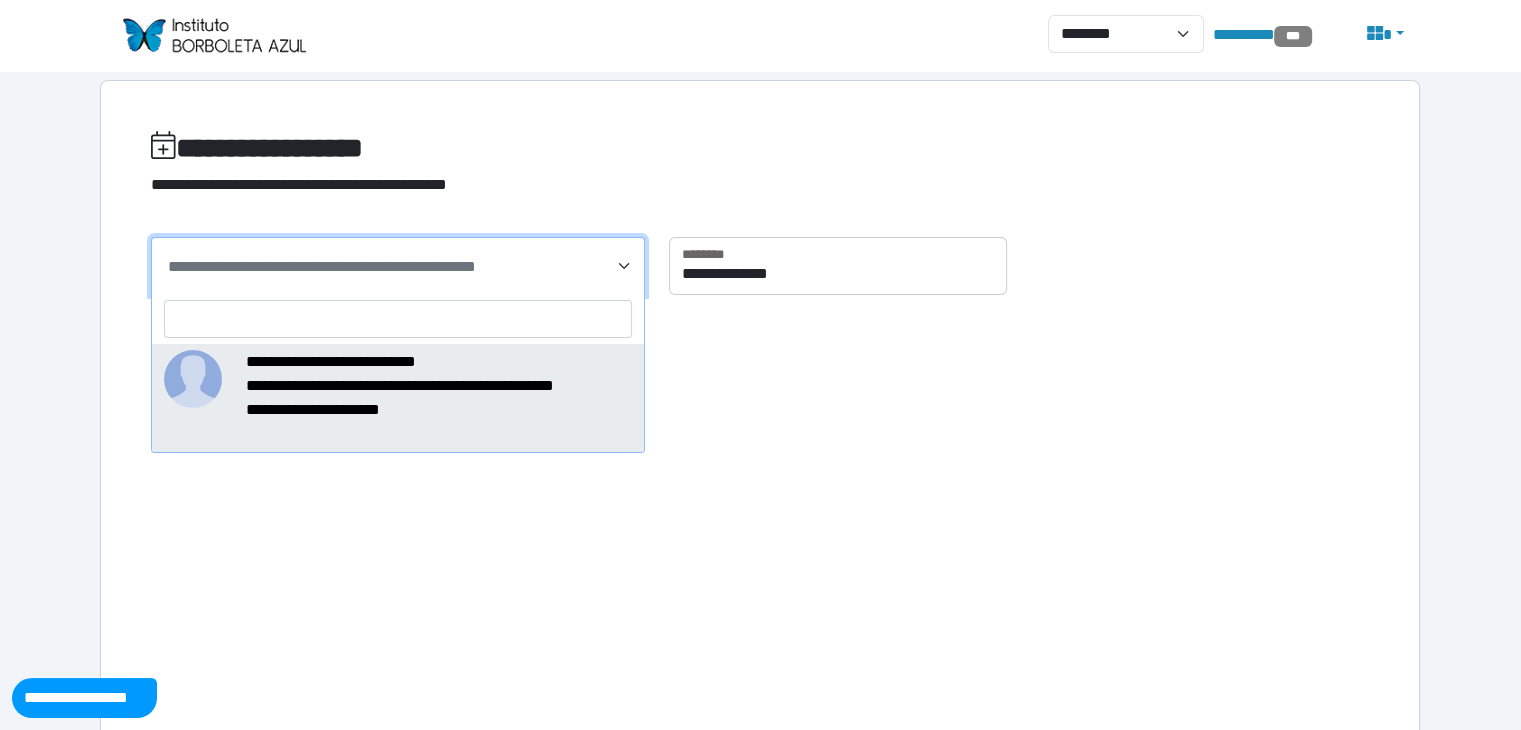select on "******" 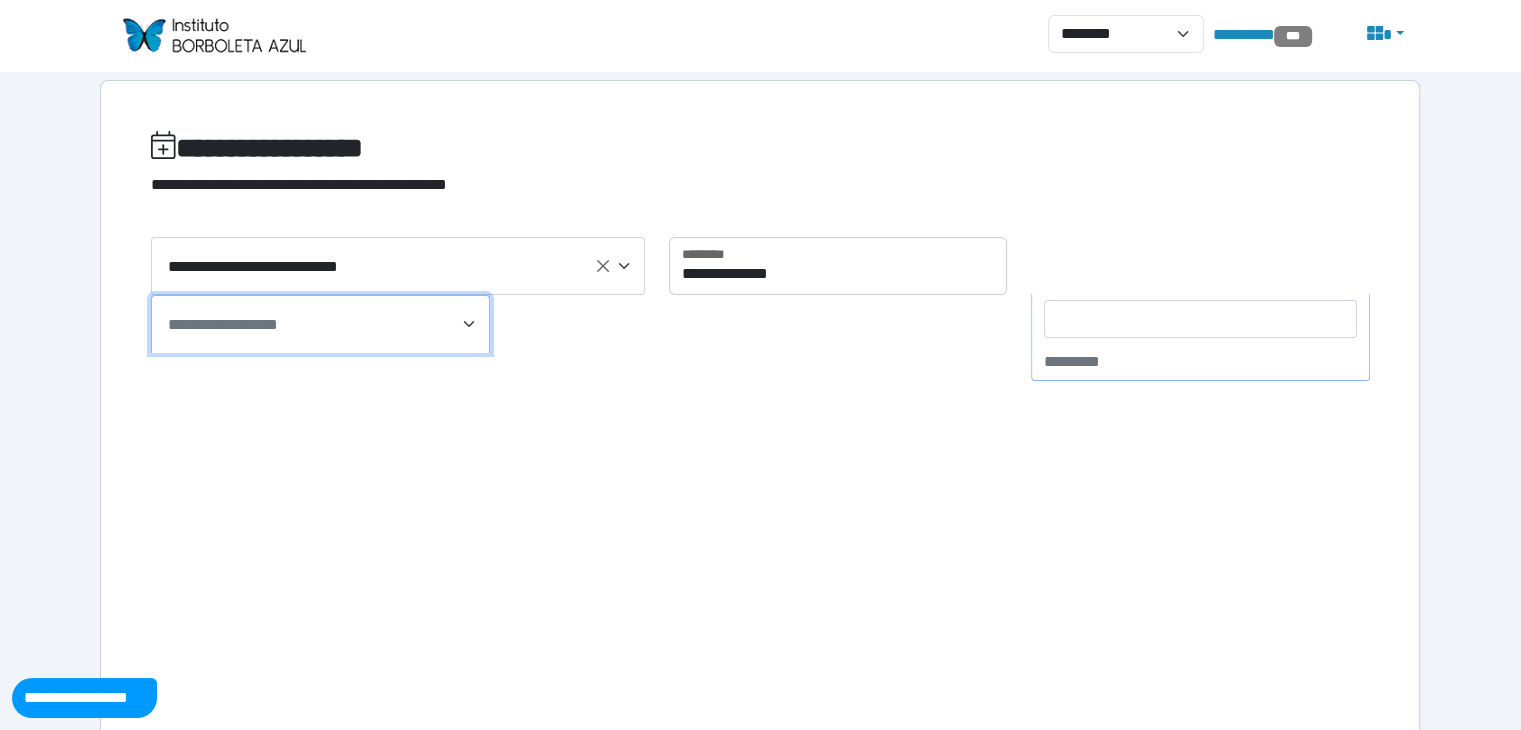 click on "**********" at bounding box center (320, 324) 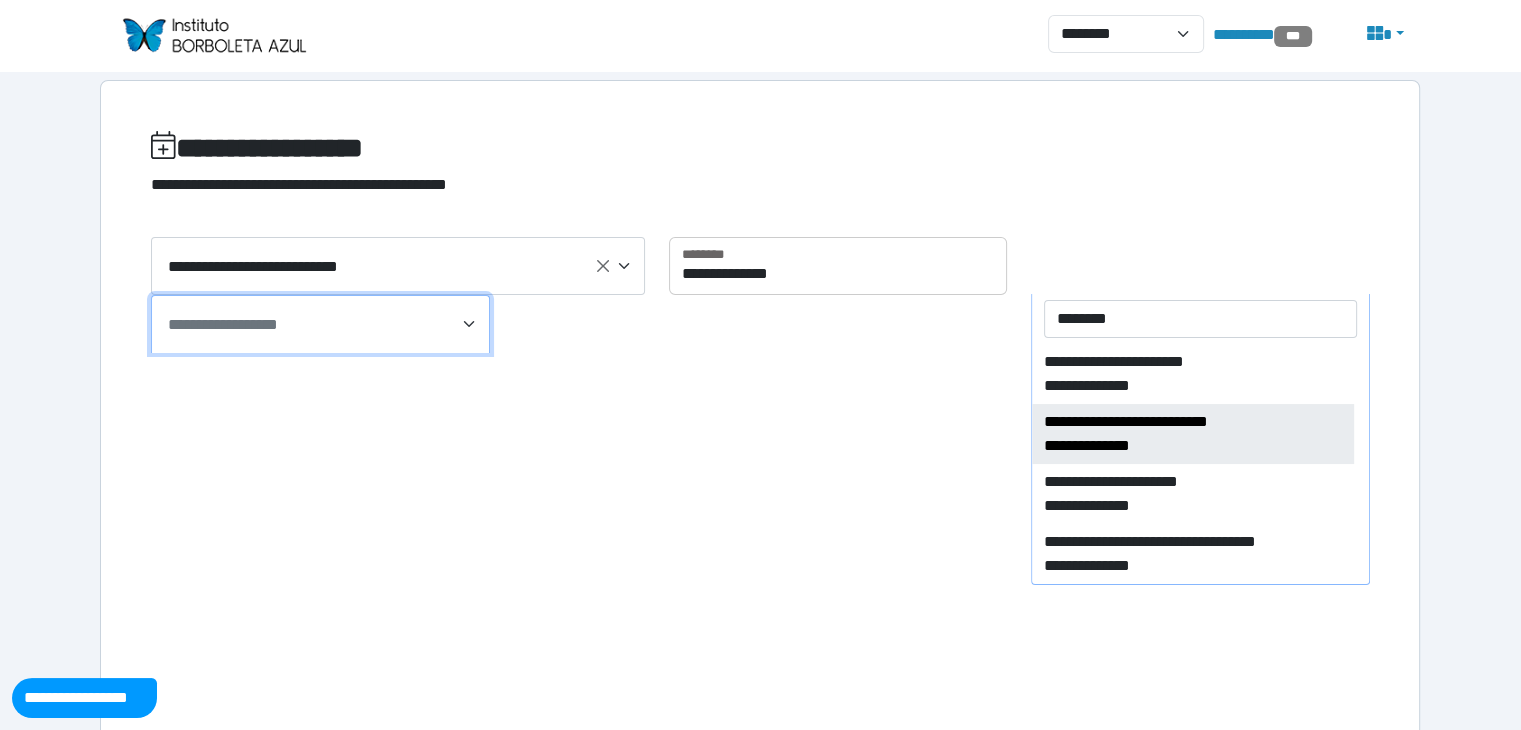 type on "********" 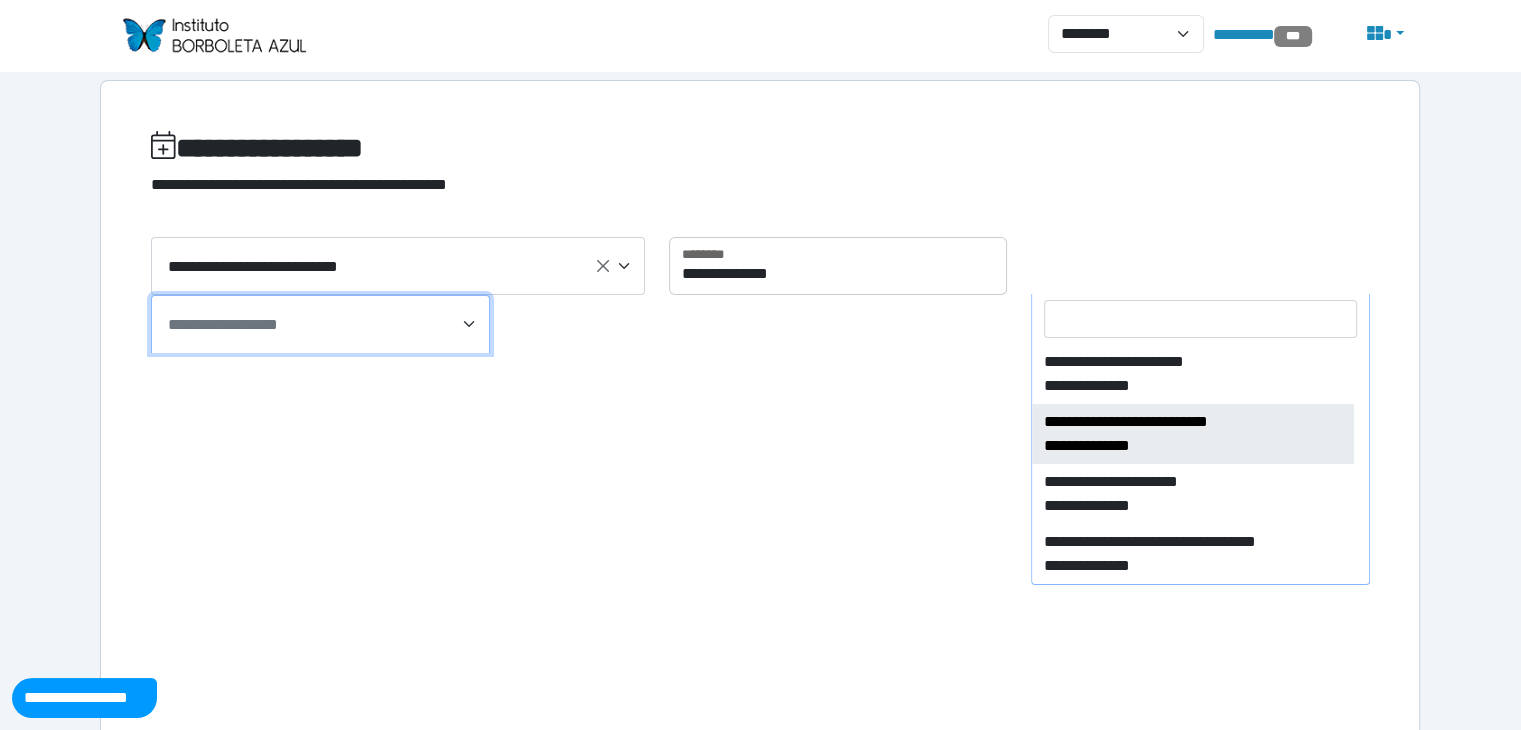 select on "****" 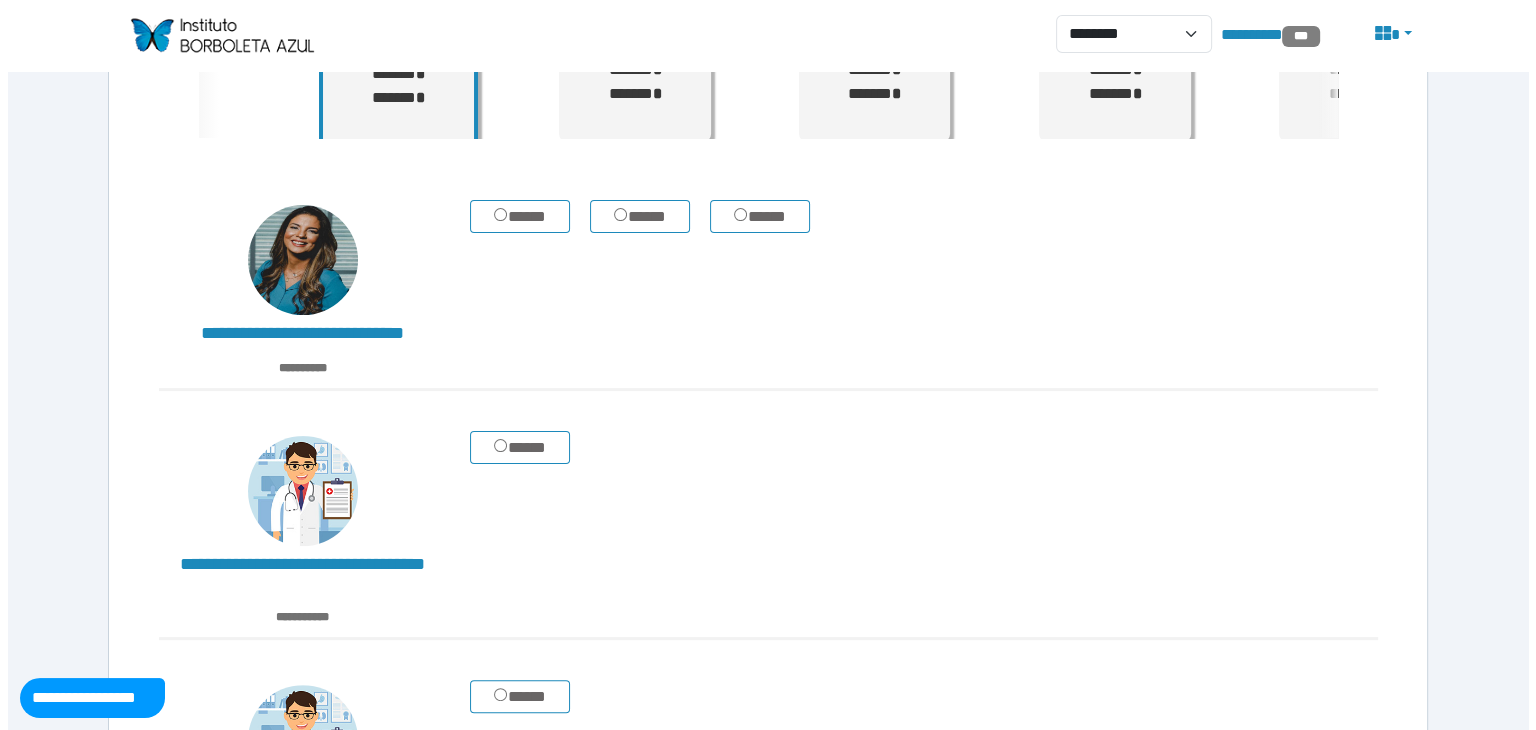 scroll, scrollTop: 808, scrollLeft: 0, axis: vertical 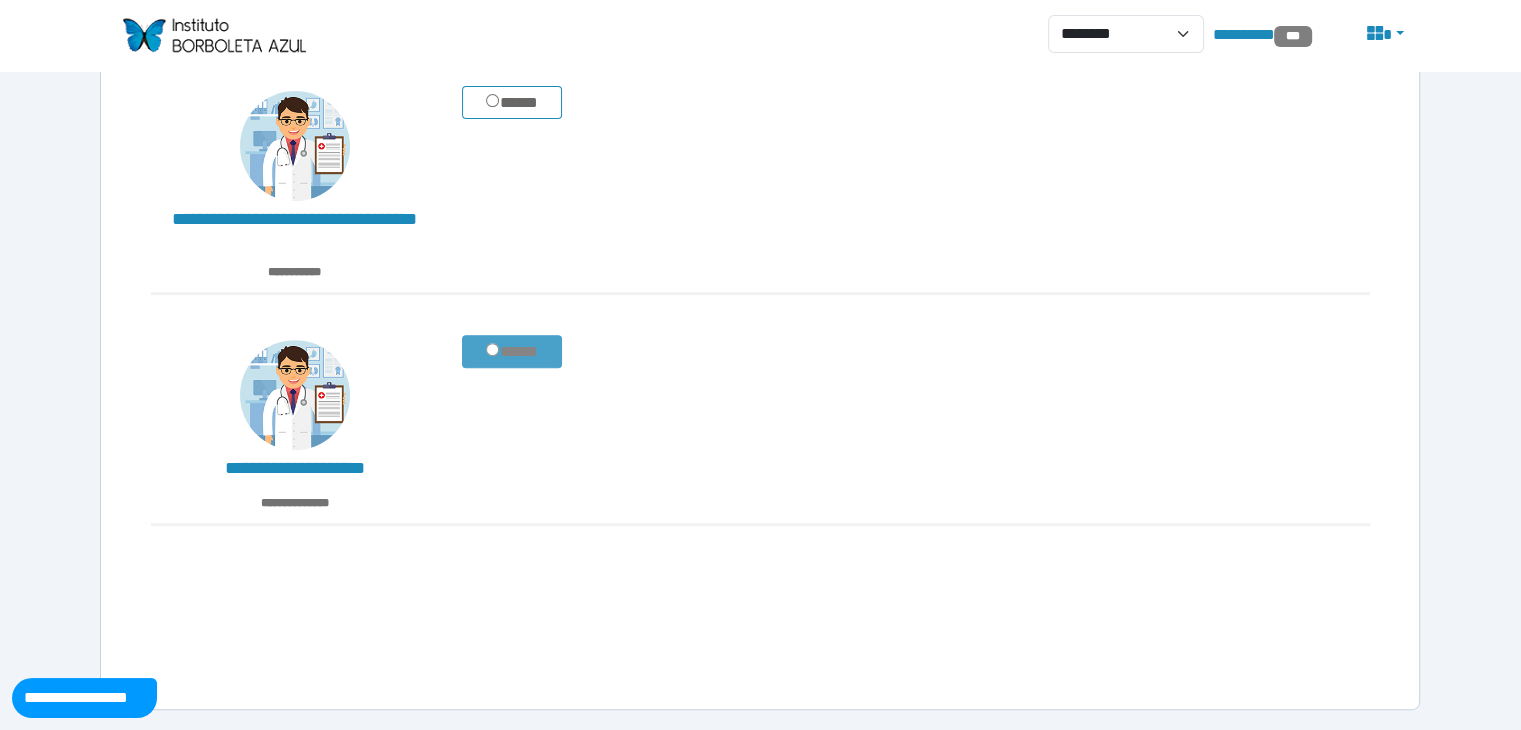click on "*****" at bounding box center (512, 352) 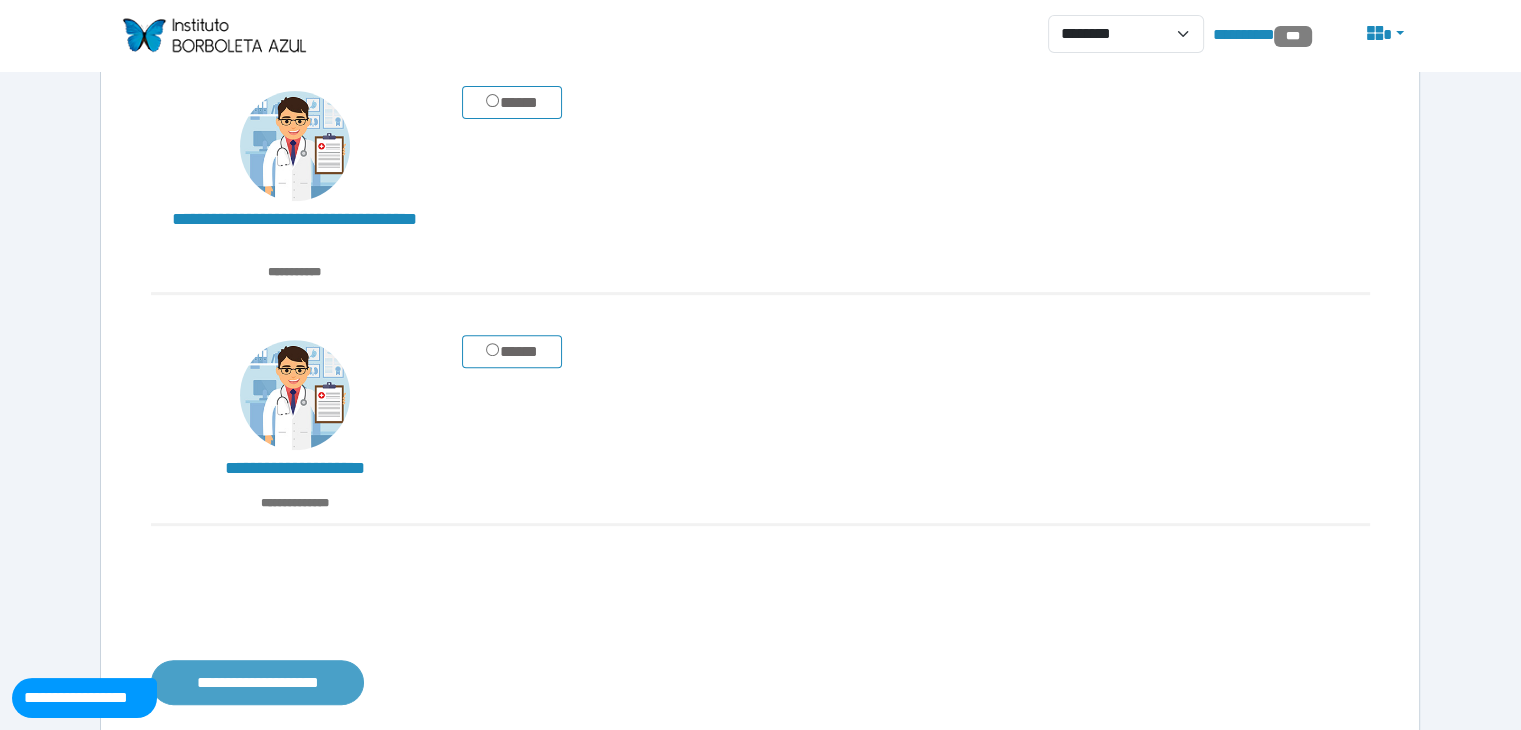 click on "**********" at bounding box center [257, 683] 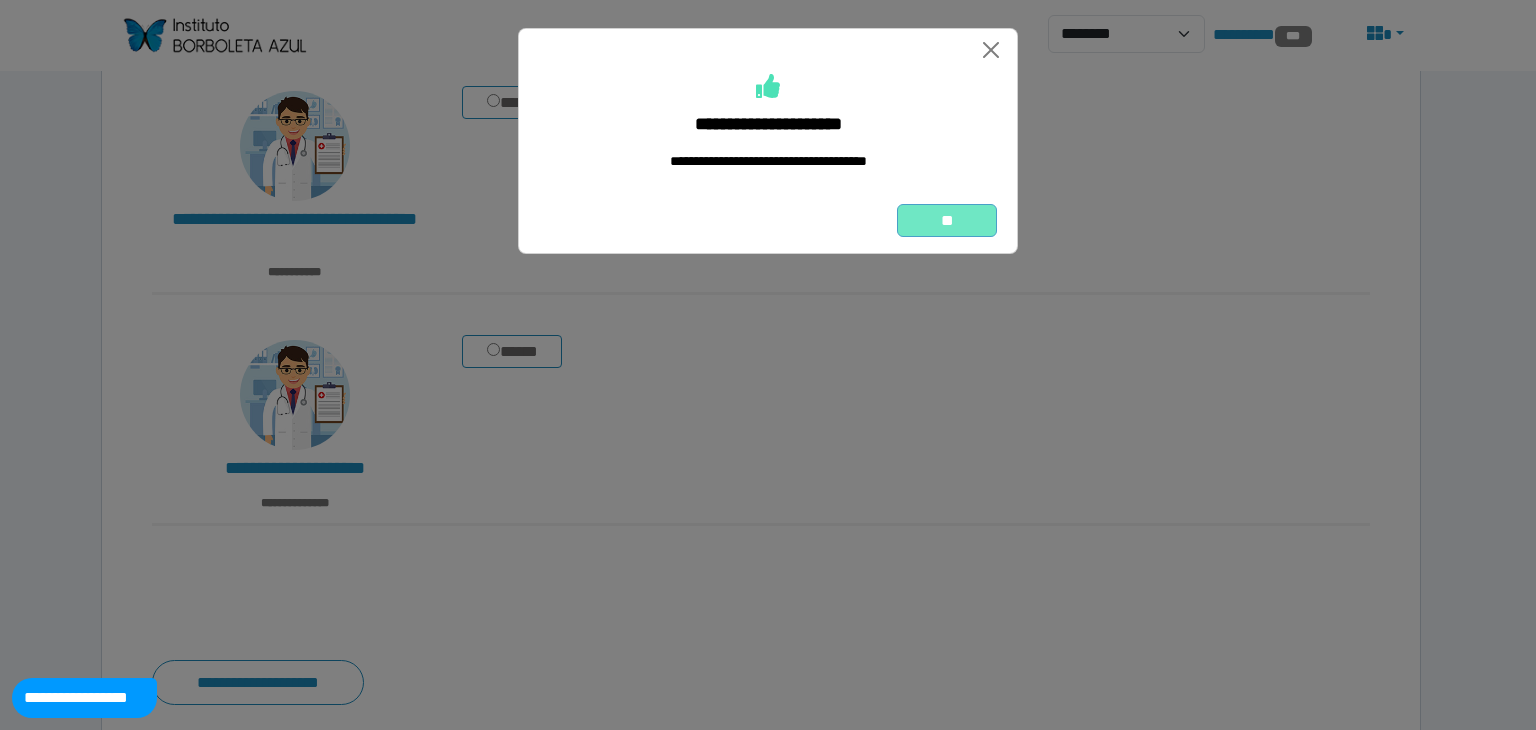 click on "**" at bounding box center (947, 221) 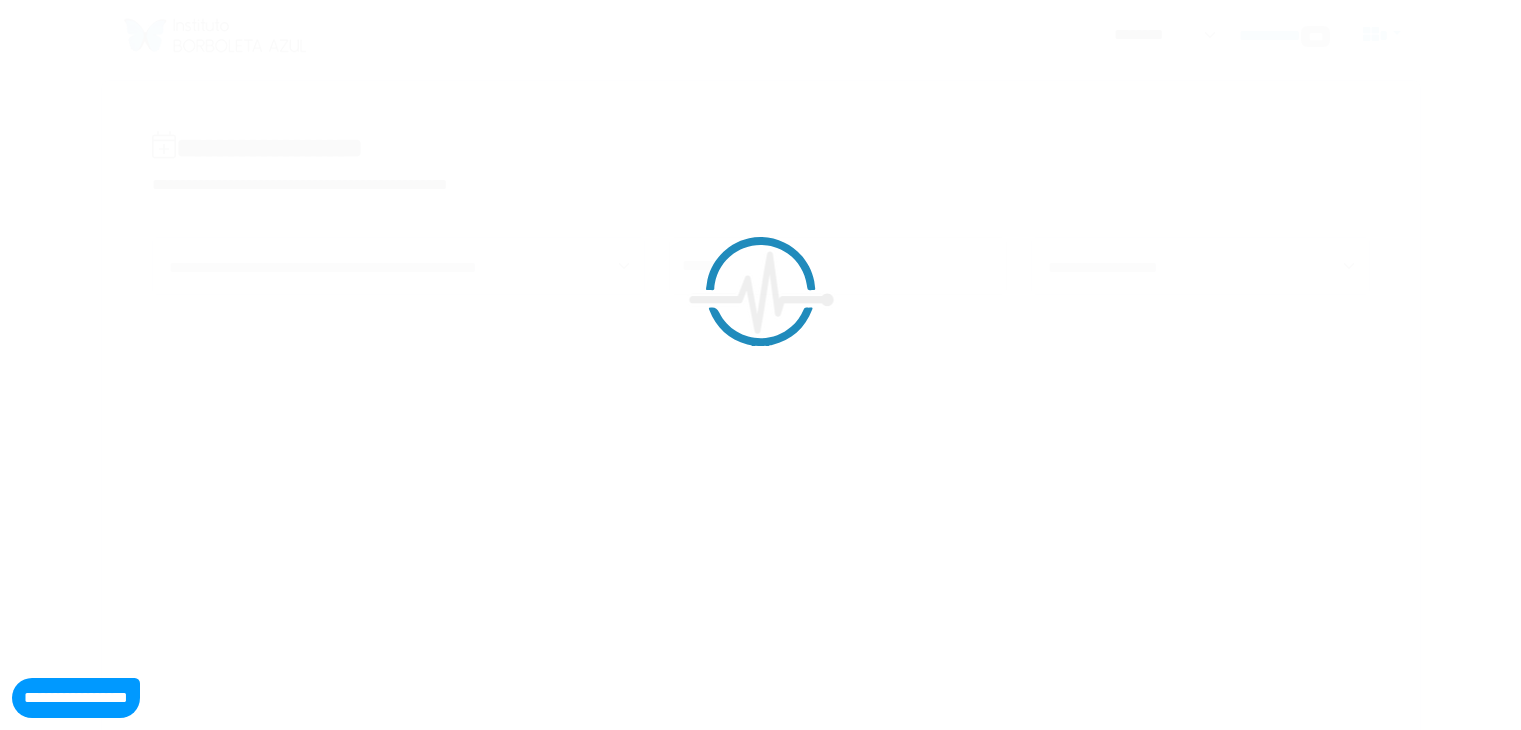 scroll, scrollTop: 0, scrollLeft: 0, axis: both 